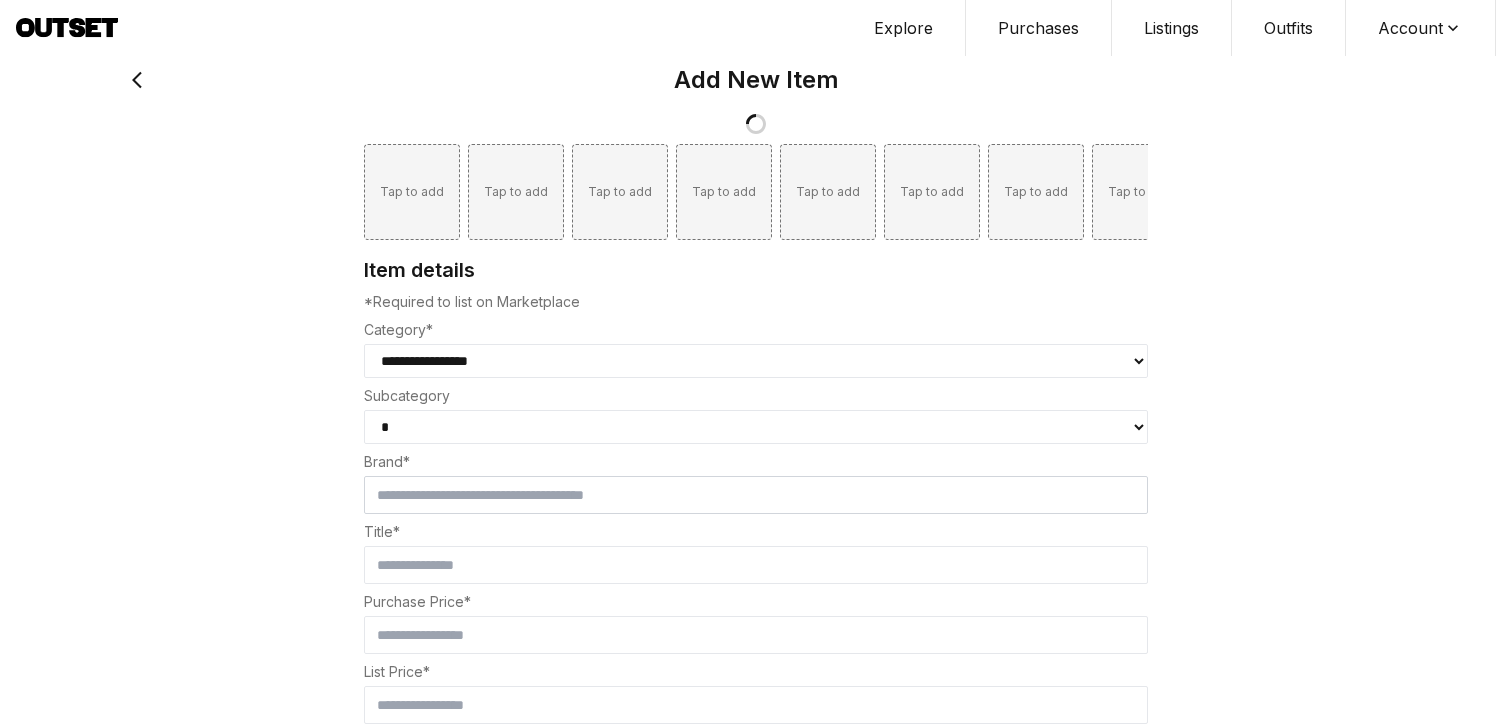 scroll, scrollTop: 0, scrollLeft: 0, axis: both 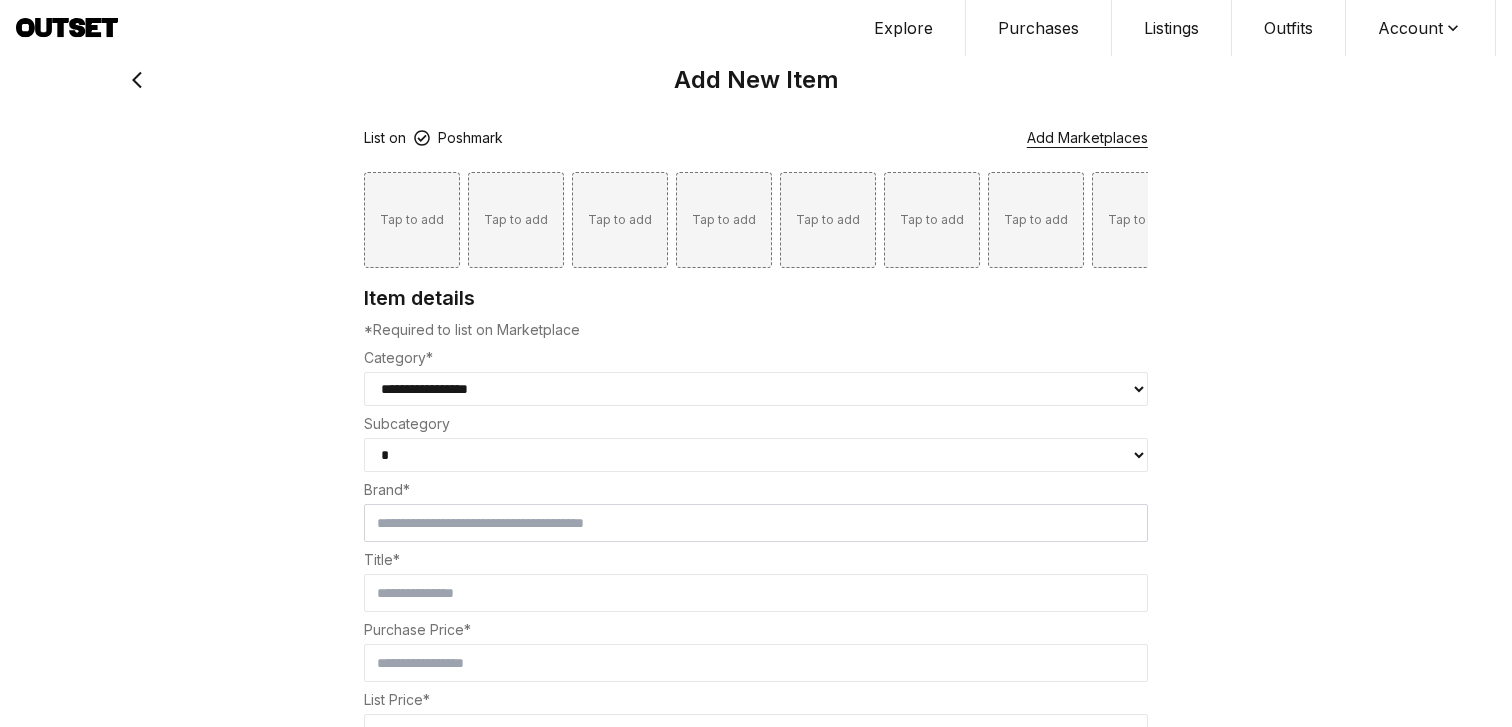 click on "Tap to add" at bounding box center [412, 220] 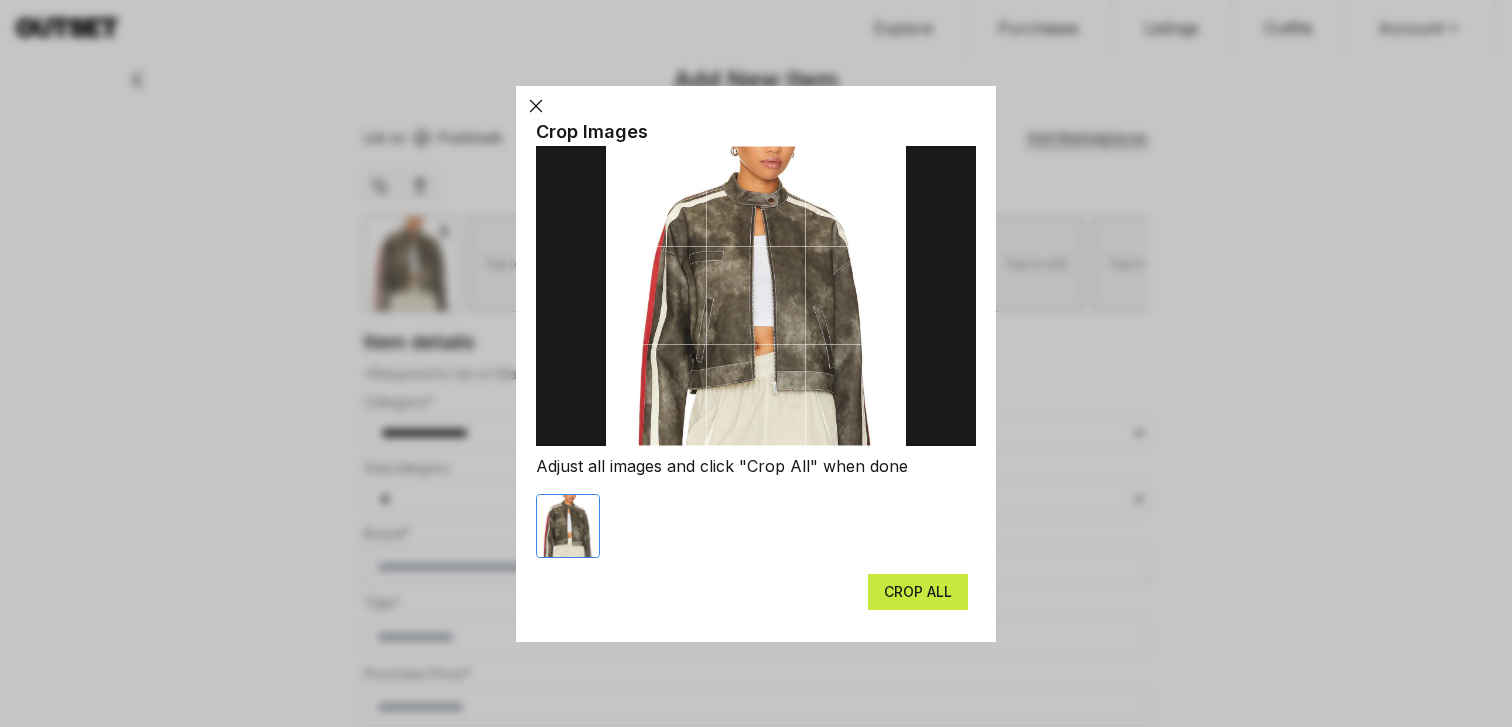 click on "CROP ALL" at bounding box center (918, 592) 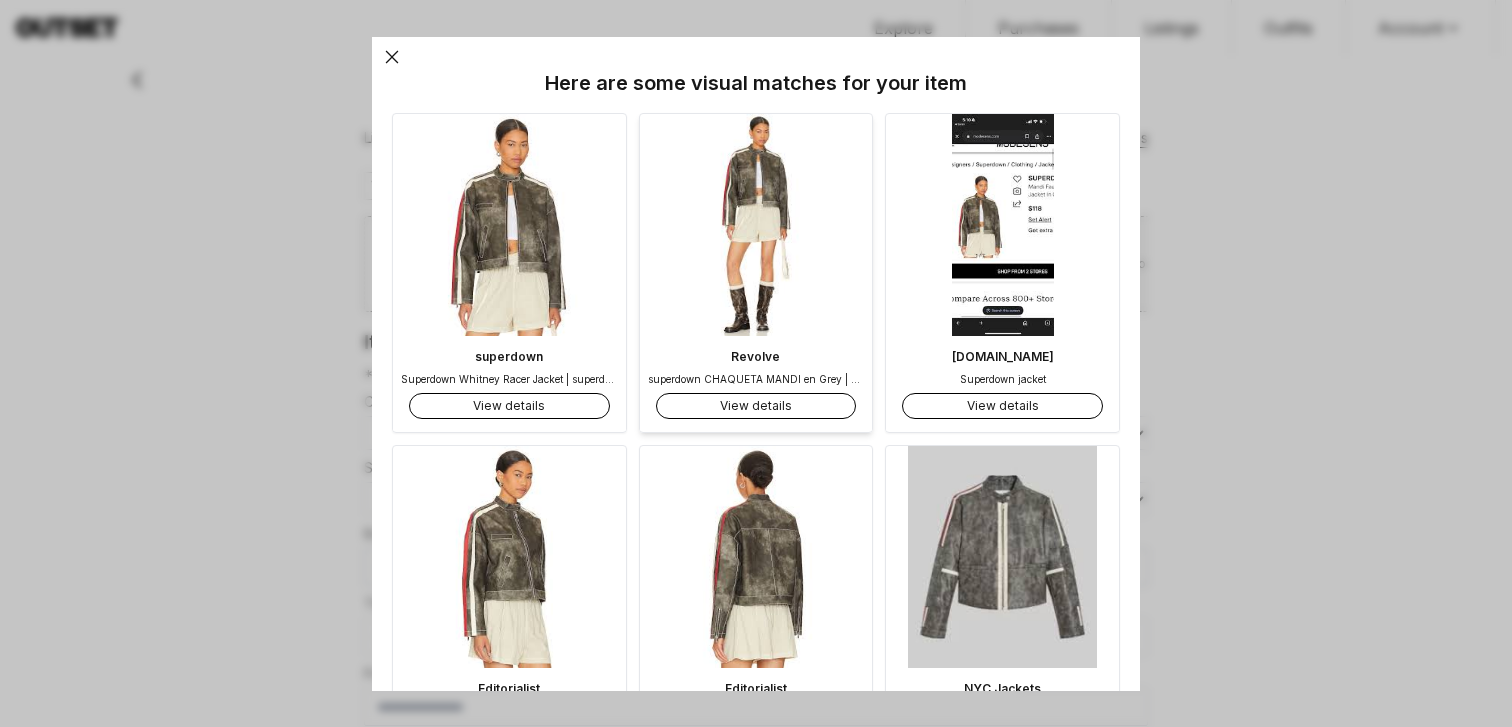 click on "View details" at bounding box center (756, 406) 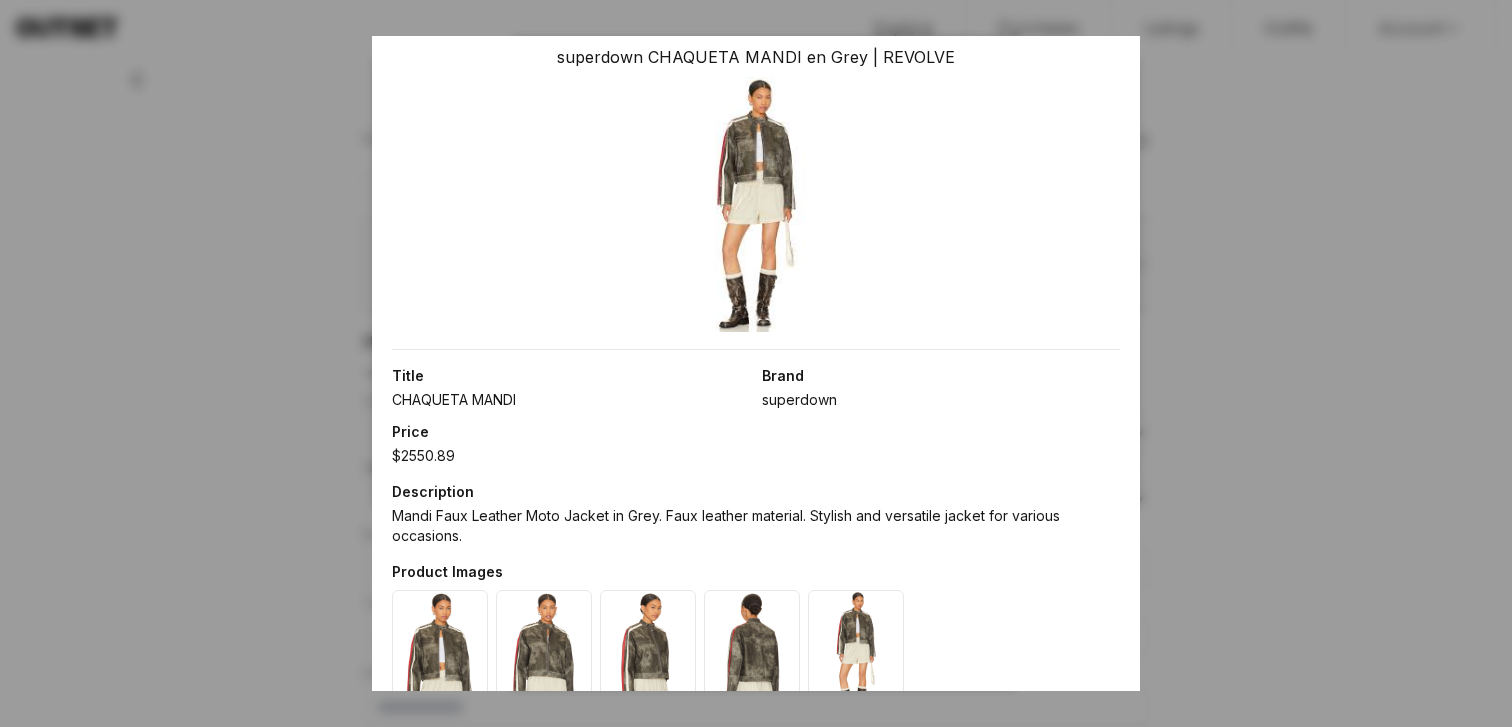 scroll, scrollTop: 188, scrollLeft: 0, axis: vertical 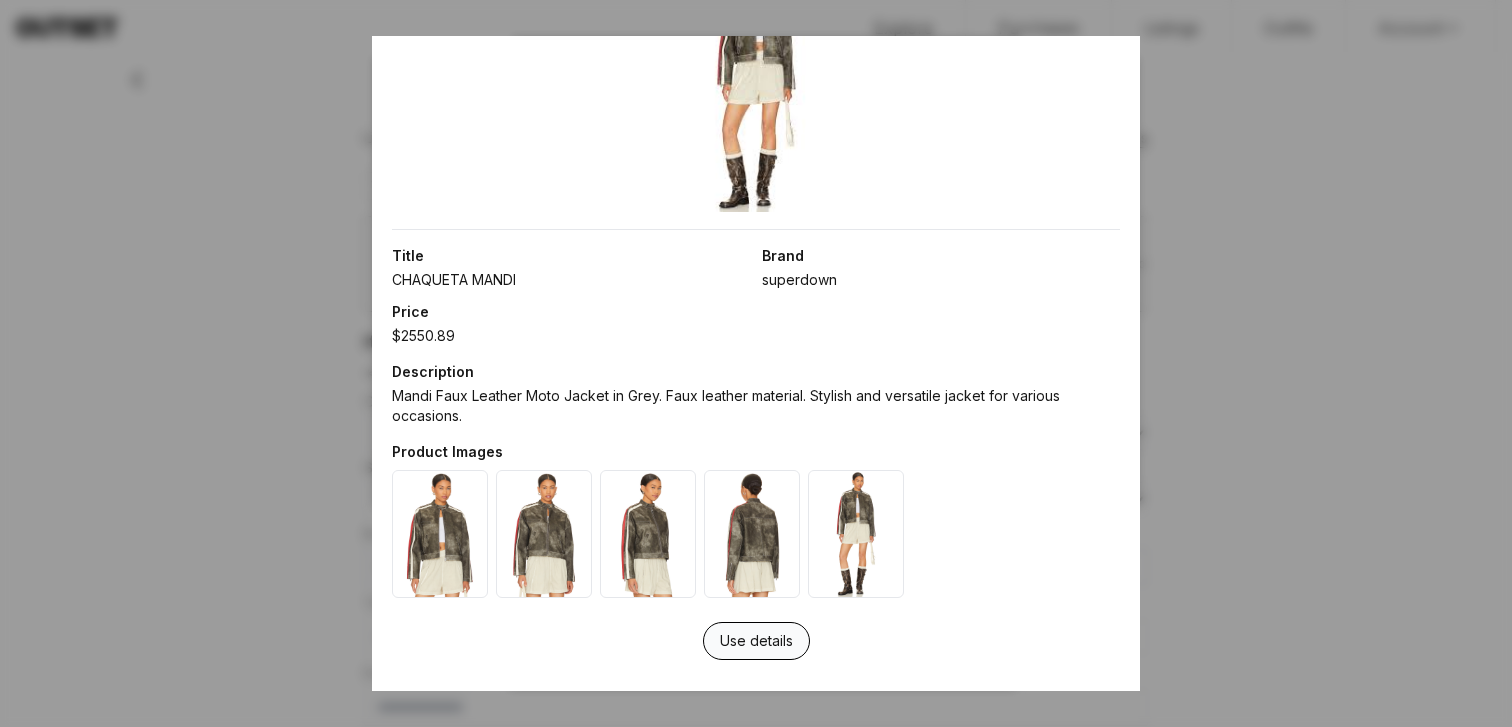 click on "Use details" at bounding box center (756, 640) 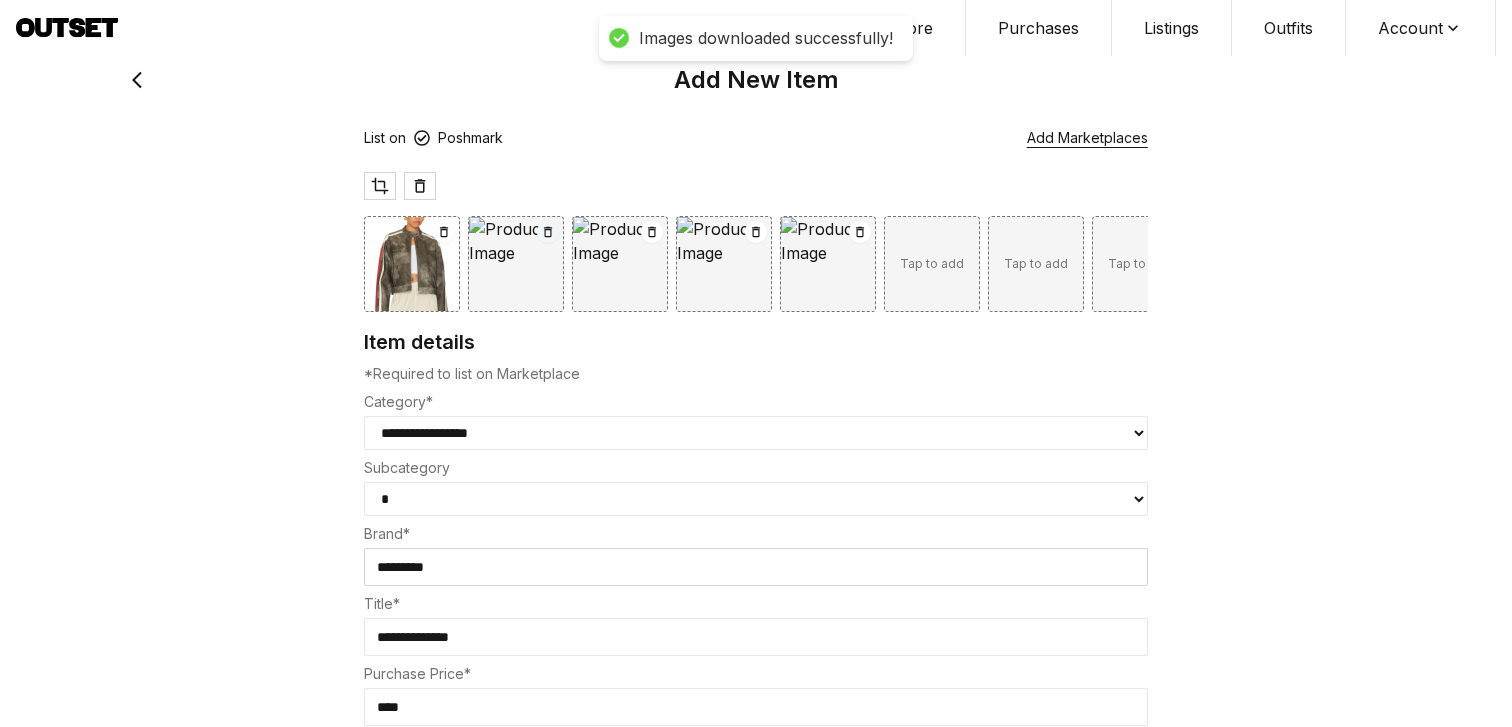 click 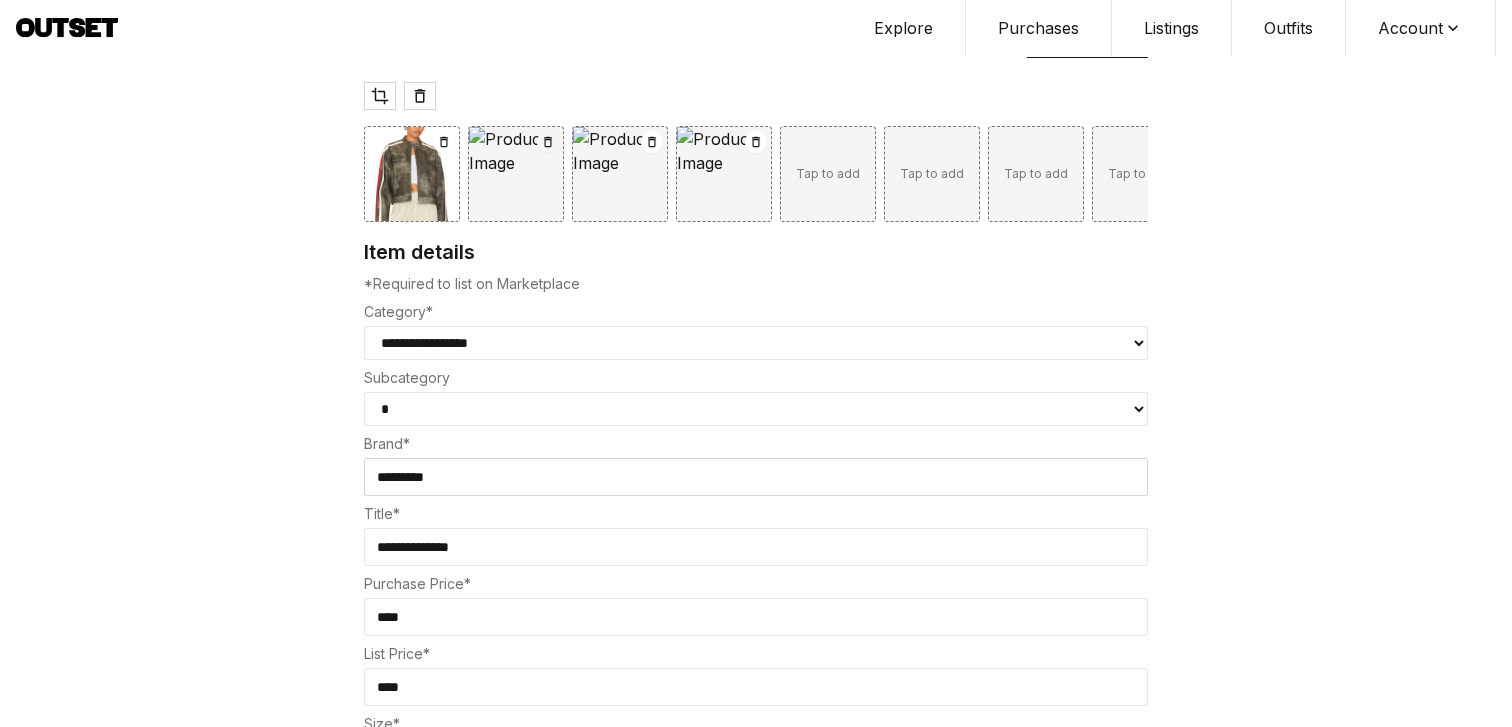 scroll, scrollTop: 71, scrollLeft: 0, axis: vertical 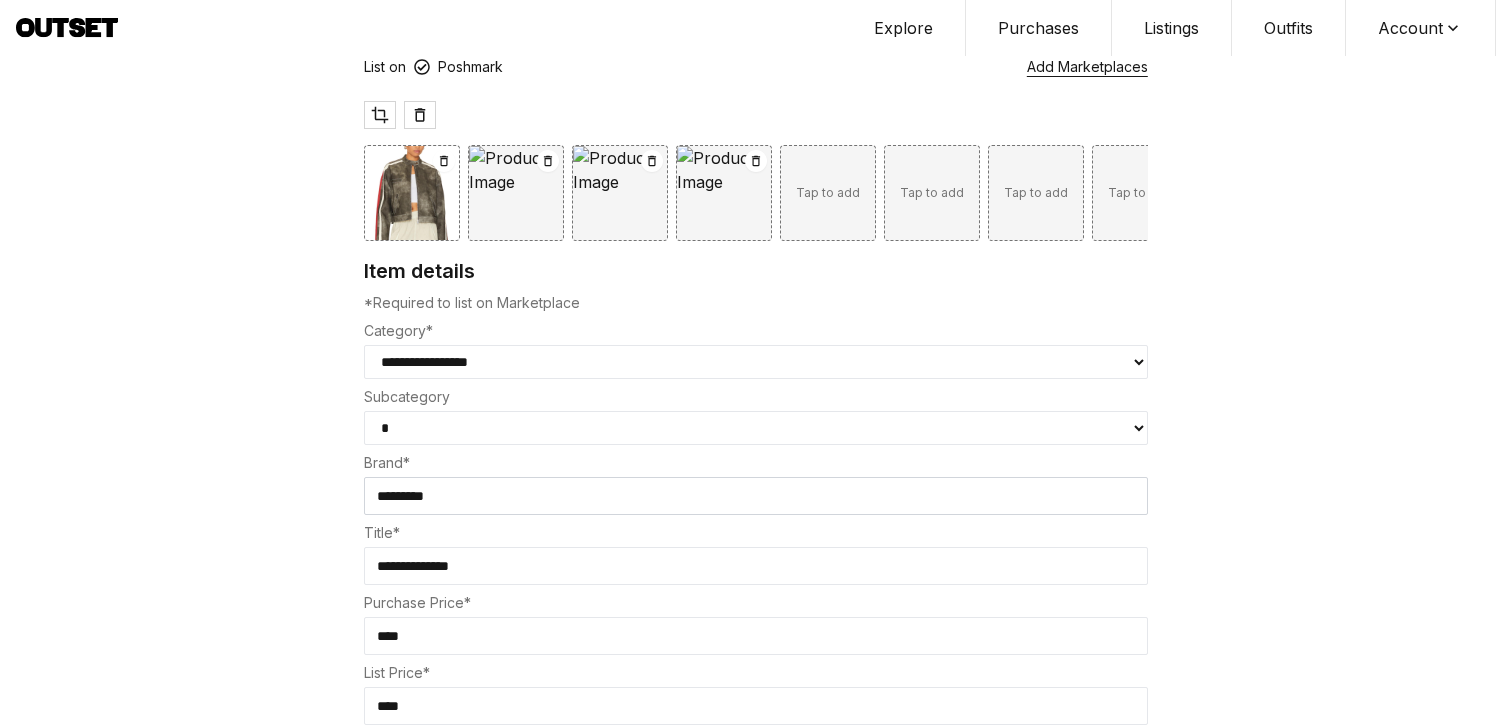 click on "**********" at bounding box center (756, 362) 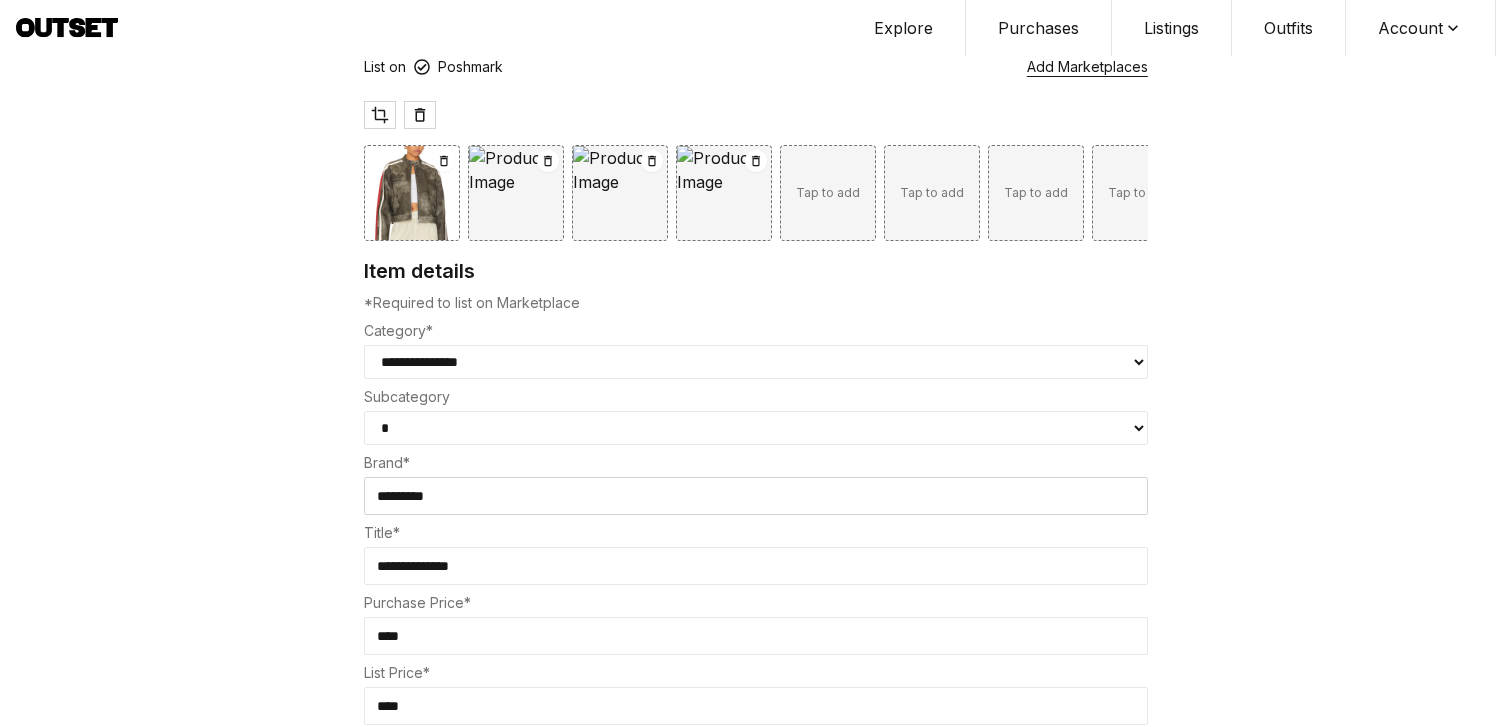 click on "* ***** *****" at bounding box center (756, 428) 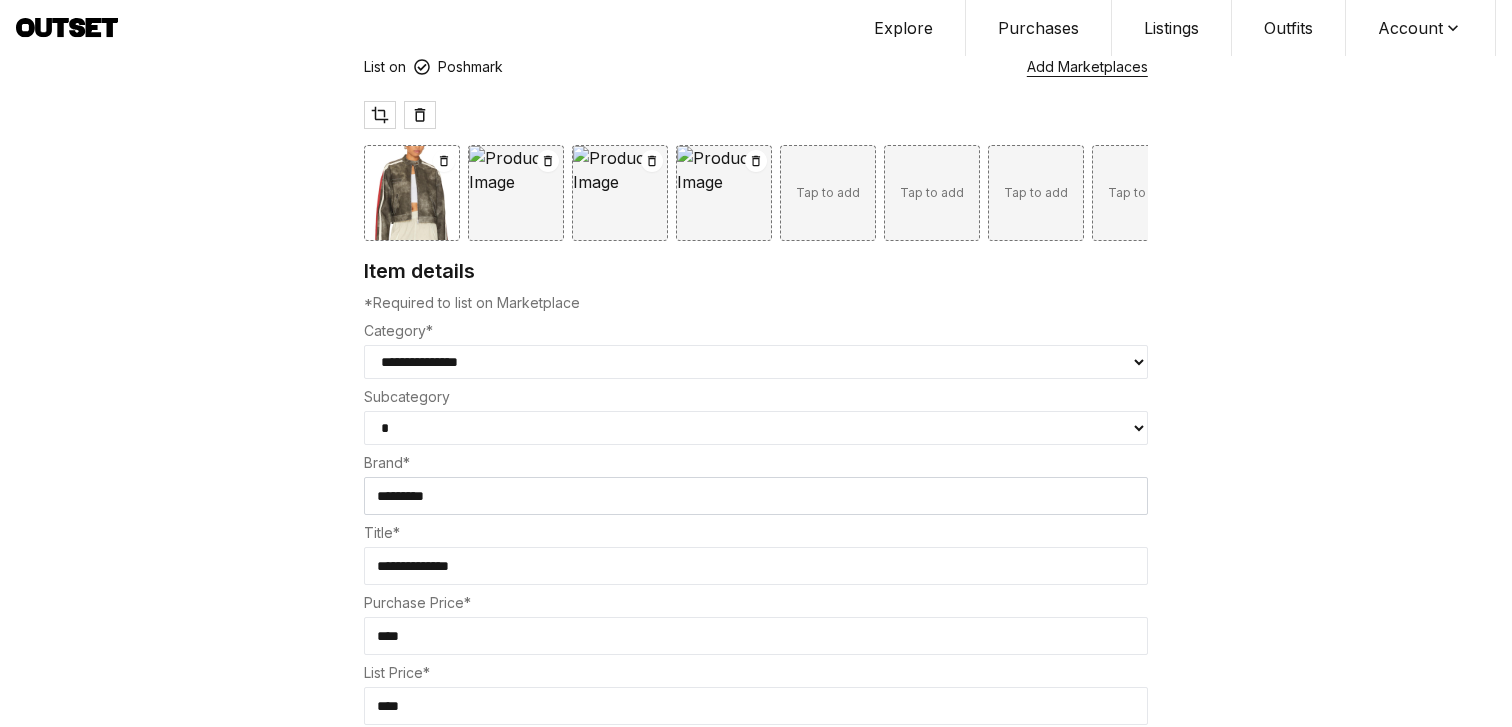 select on "*****" 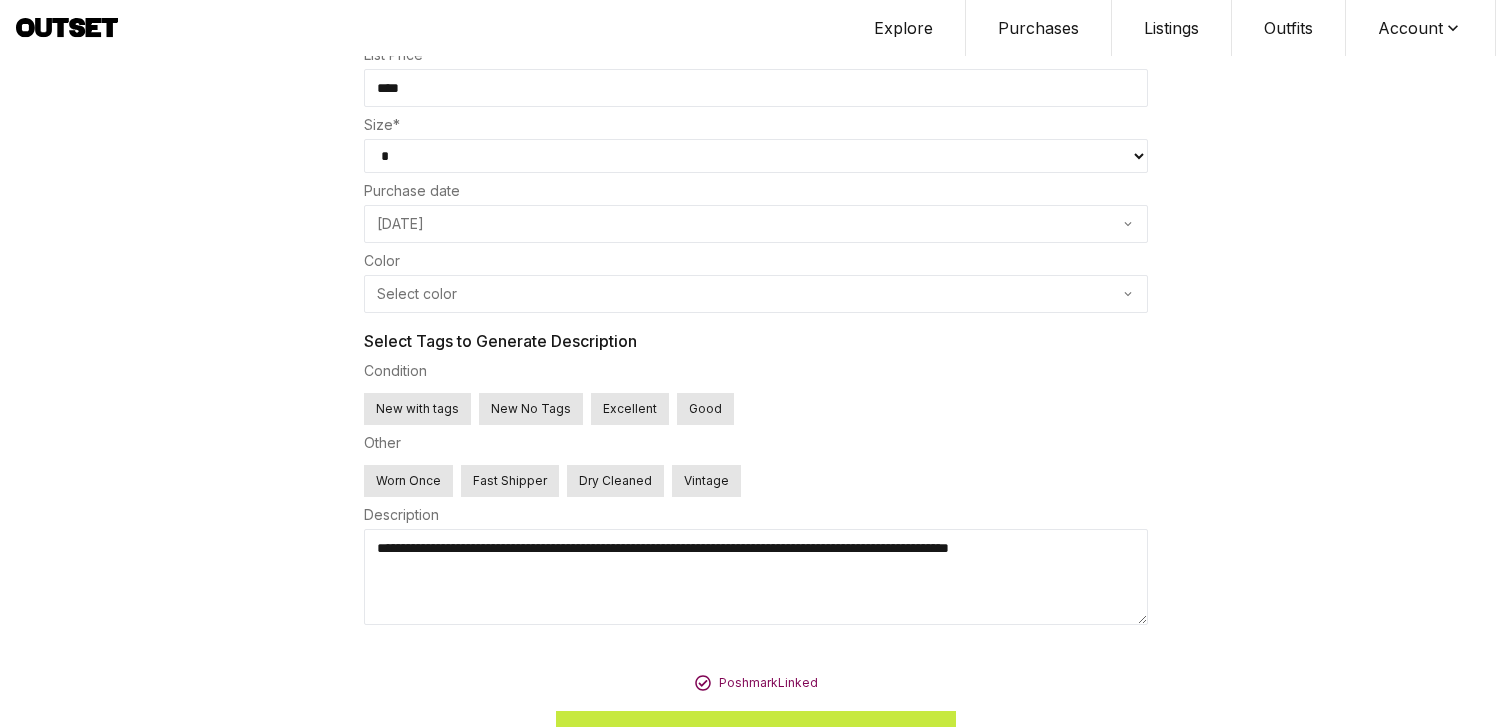 scroll, scrollTop: 698, scrollLeft: 0, axis: vertical 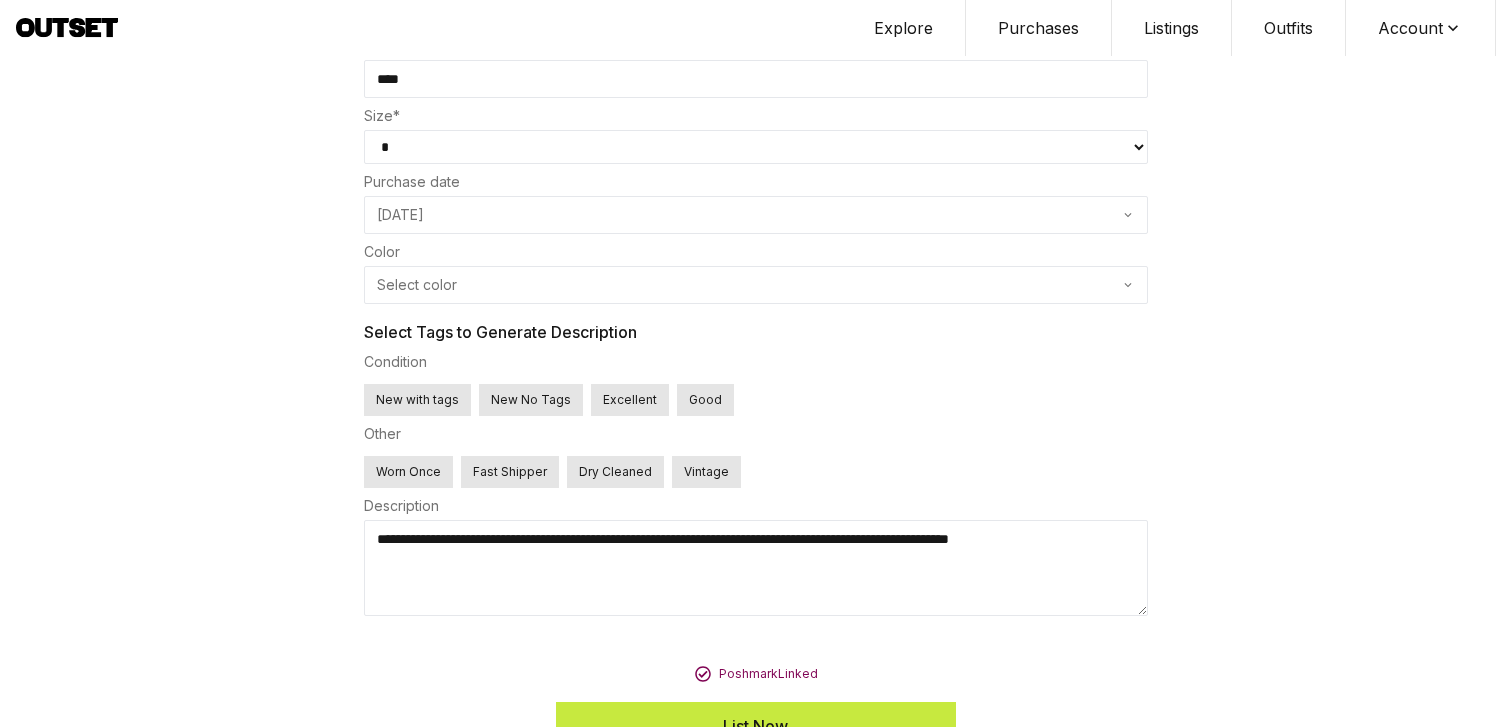 click on "Select color" at bounding box center [756, 285] 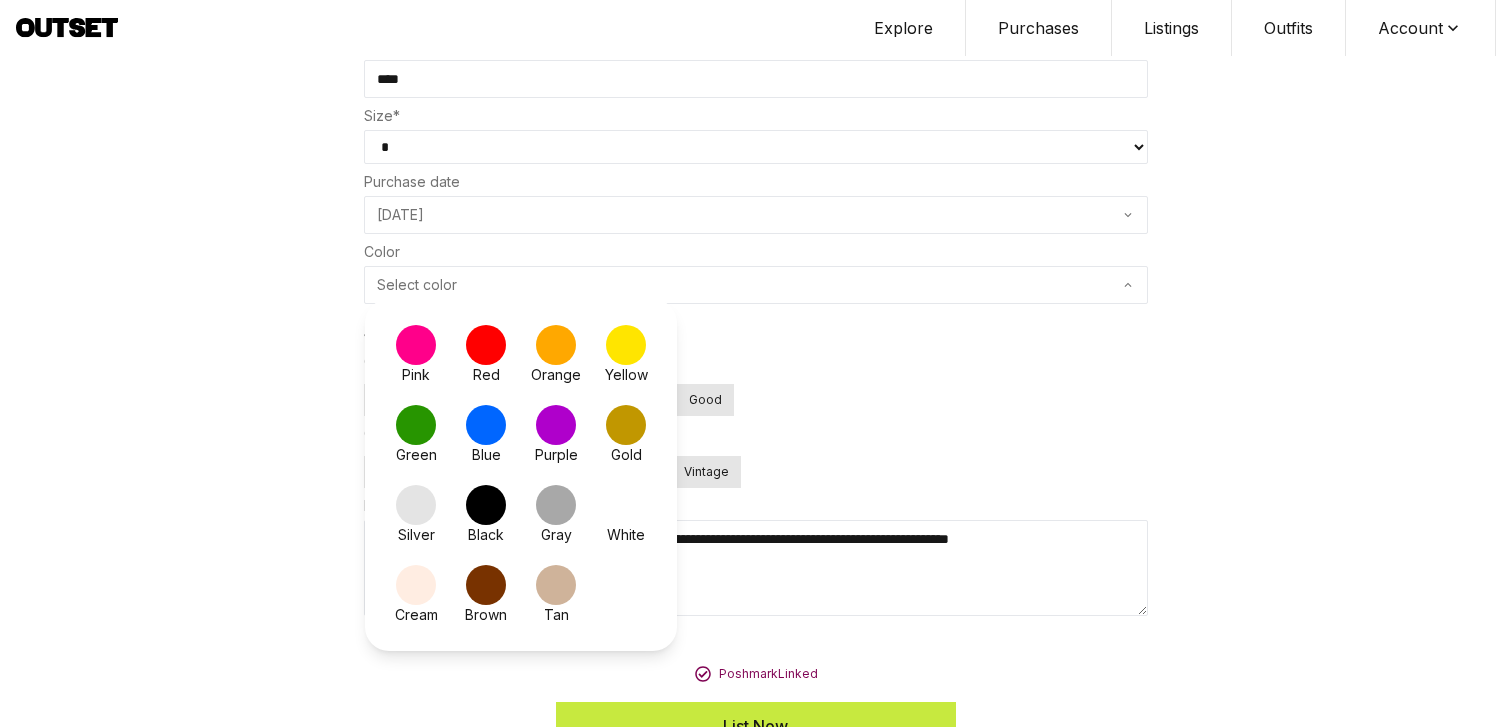 click at bounding box center (556, 585) 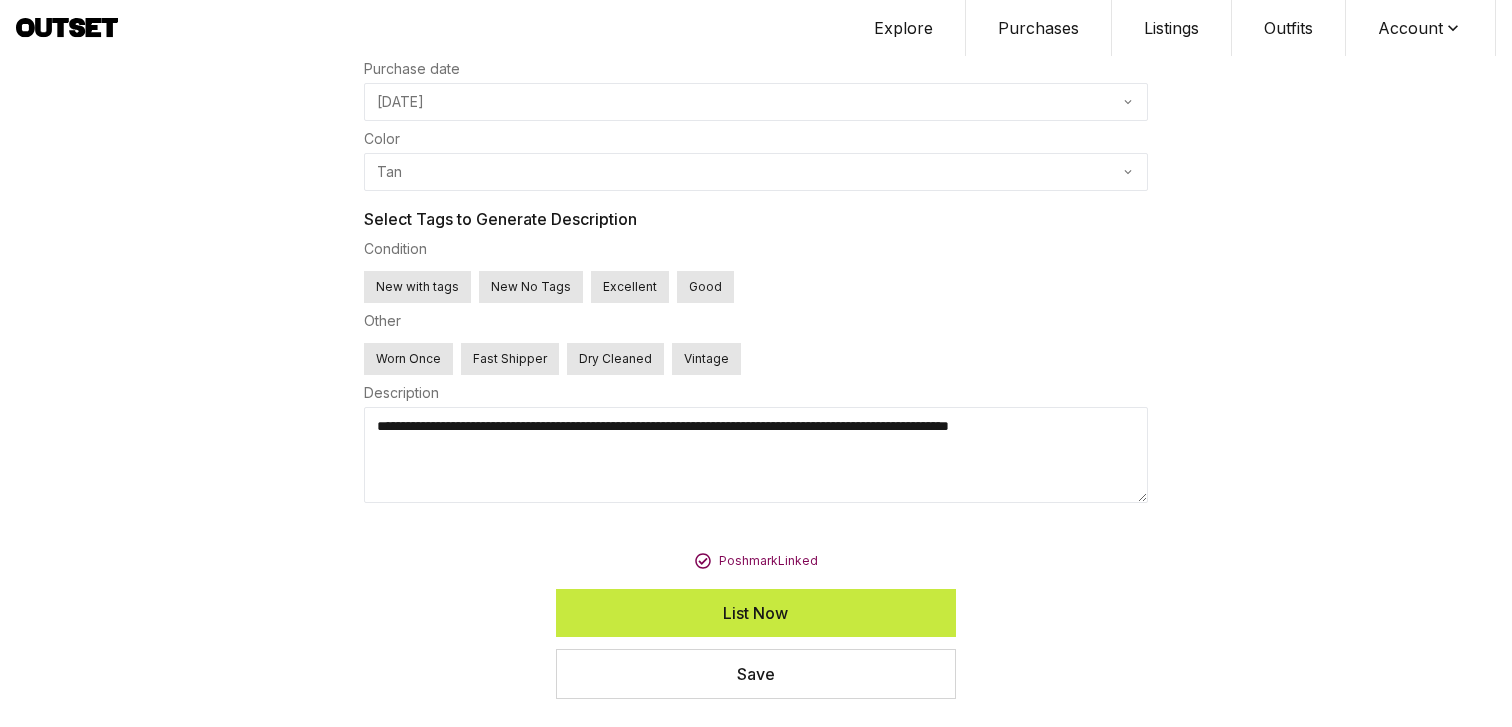 click on "List Now" at bounding box center [756, 613] 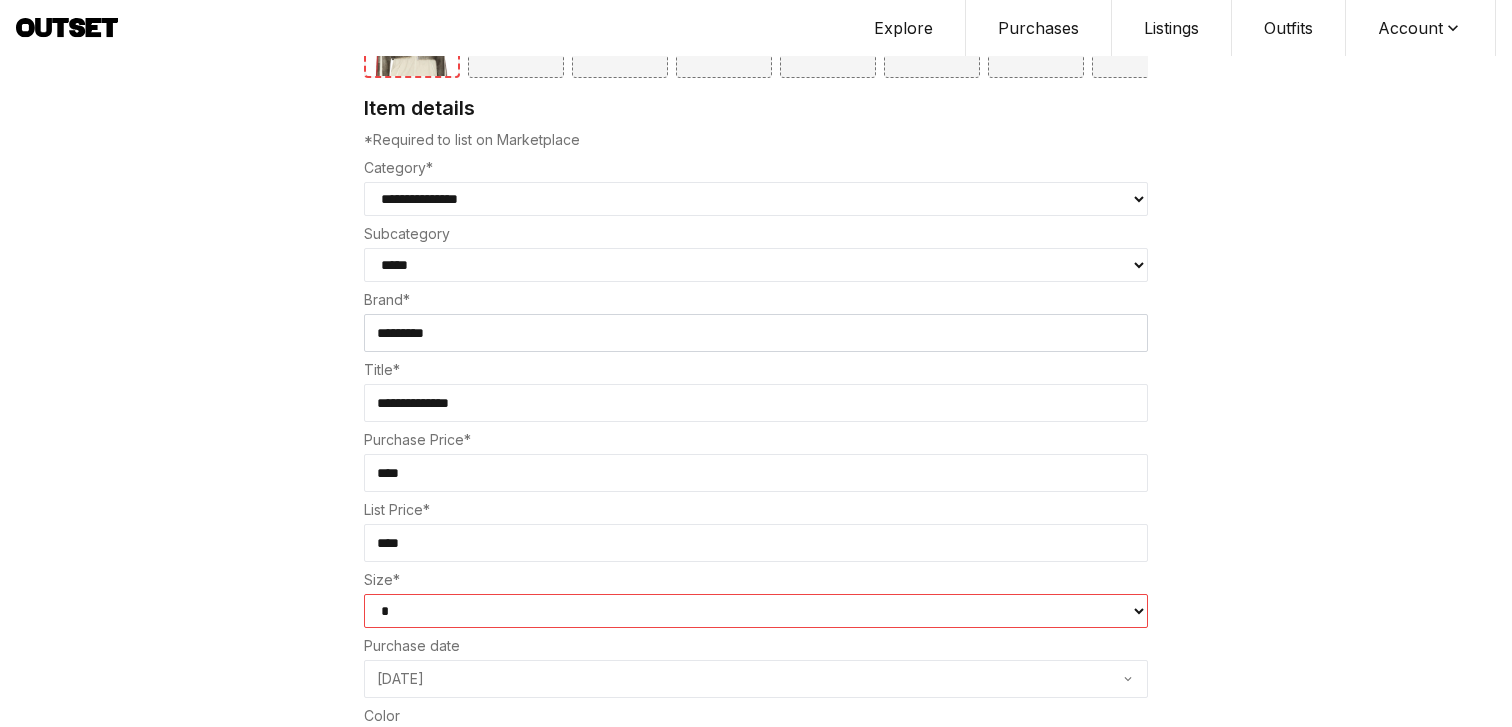 scroll, scrollTop: 0, scrollLeft: 0, axis: both 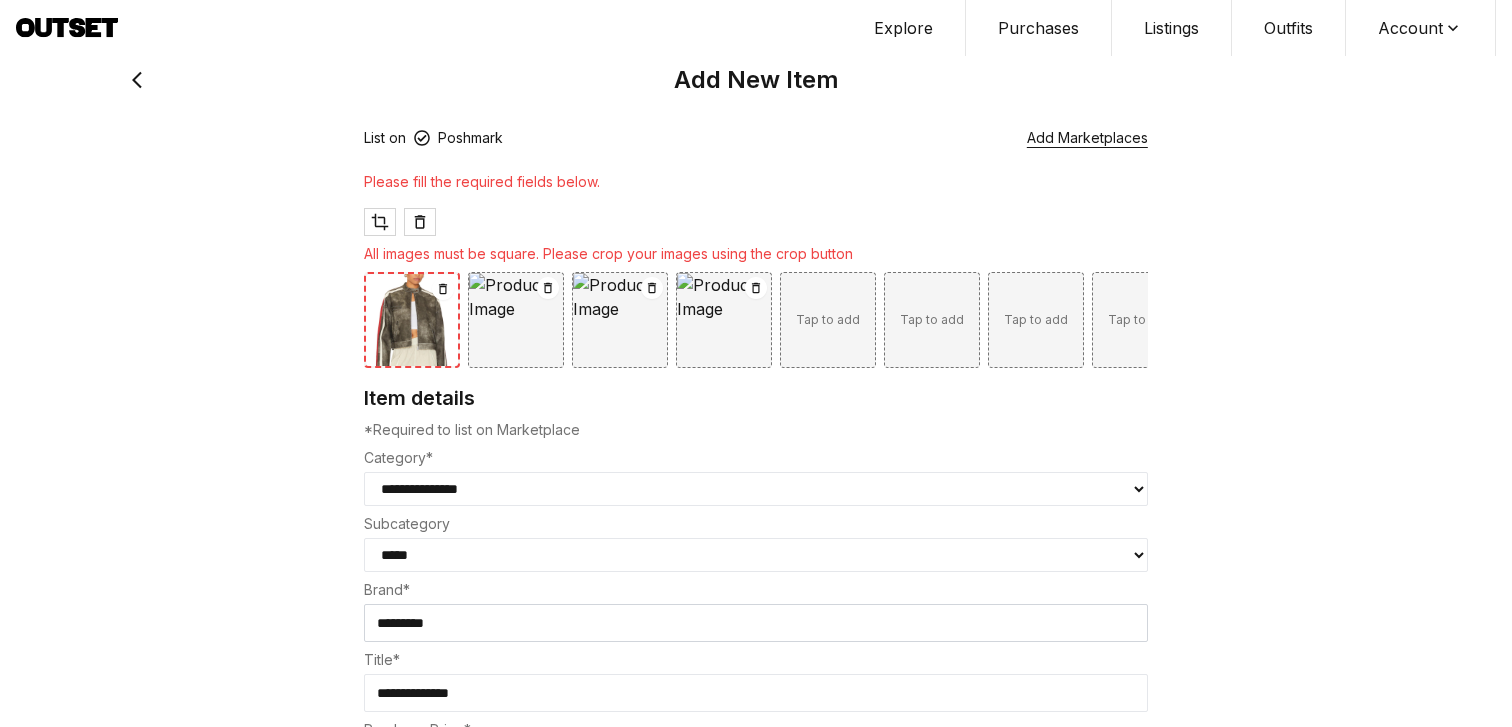 click 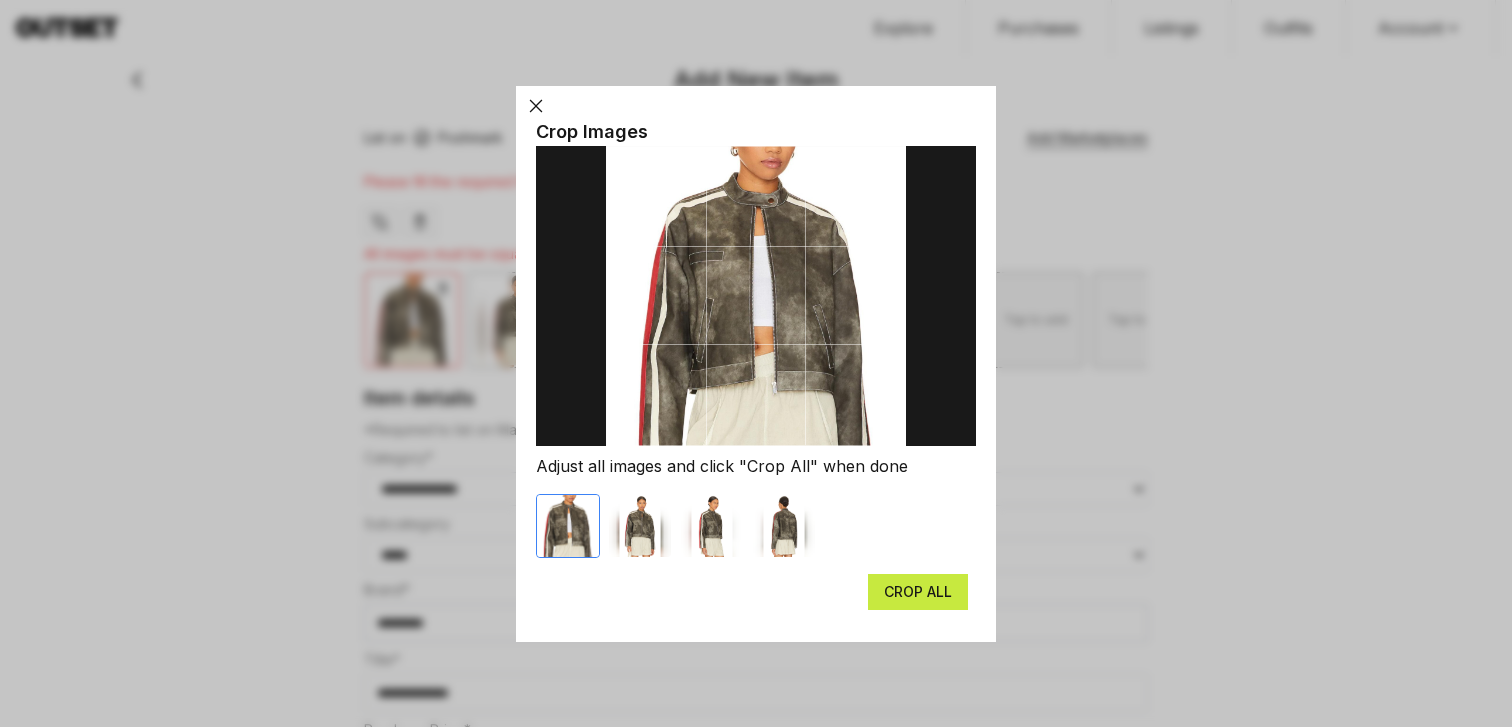 click on "CROP ALL" at bounding box center (918, 592) 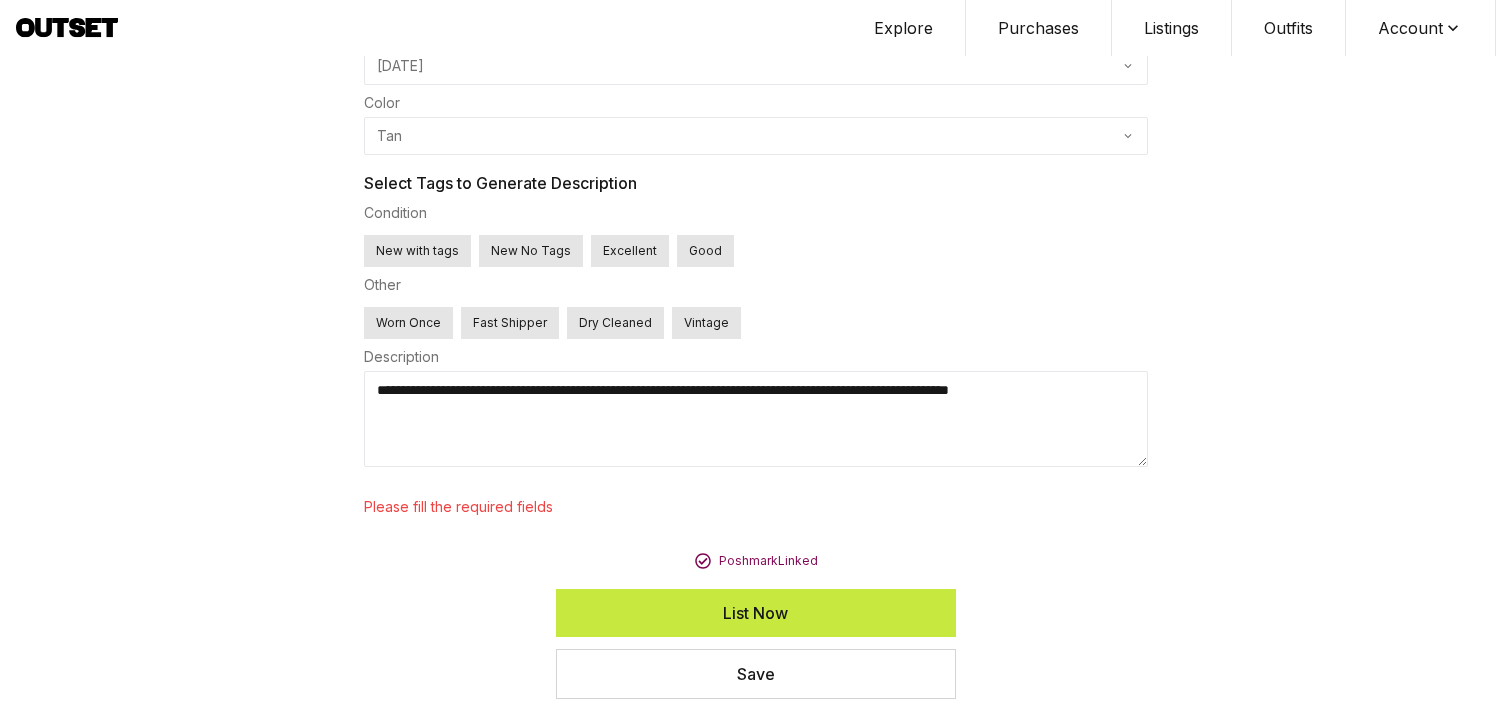 click on "List Now" at bounding box center (756, 613) 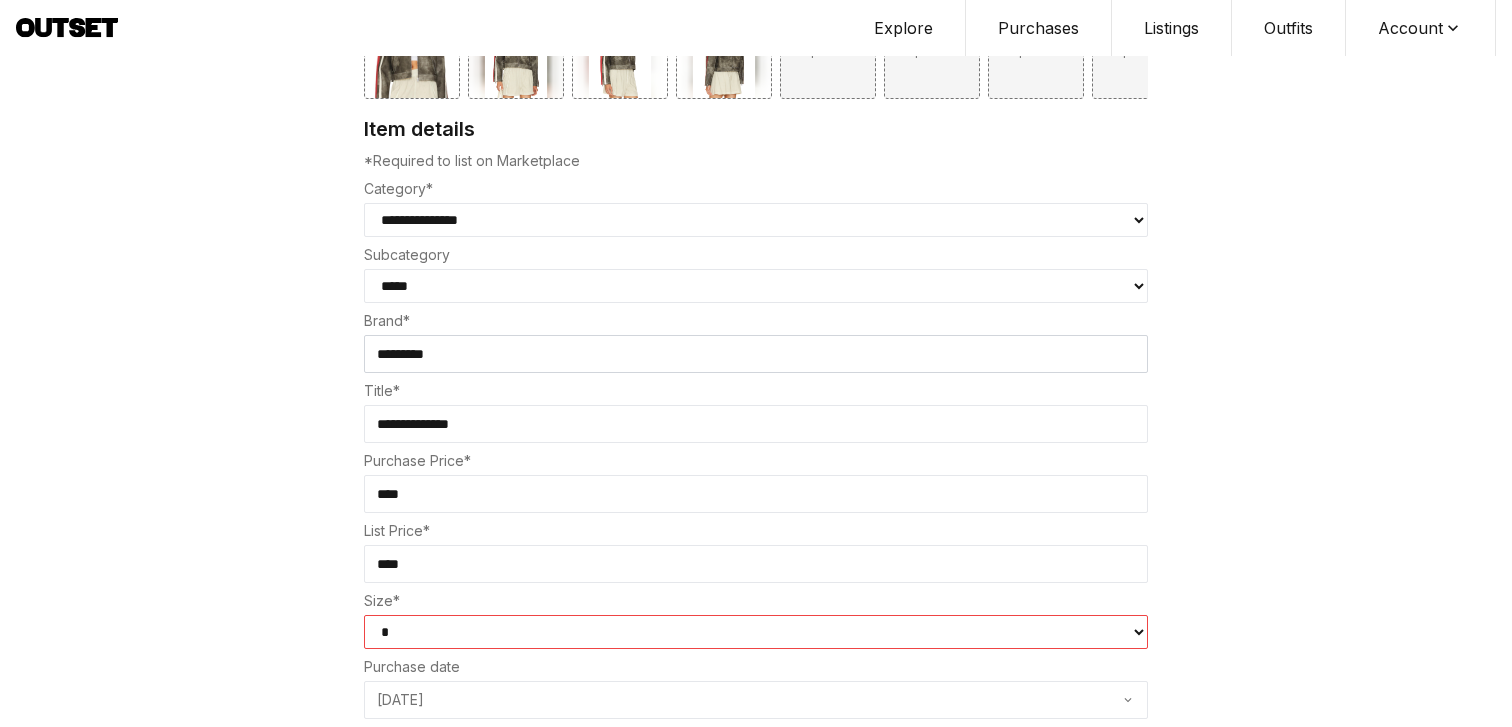 scroll, scrollTop: 258, scrollLeft: 0, axis: vertical 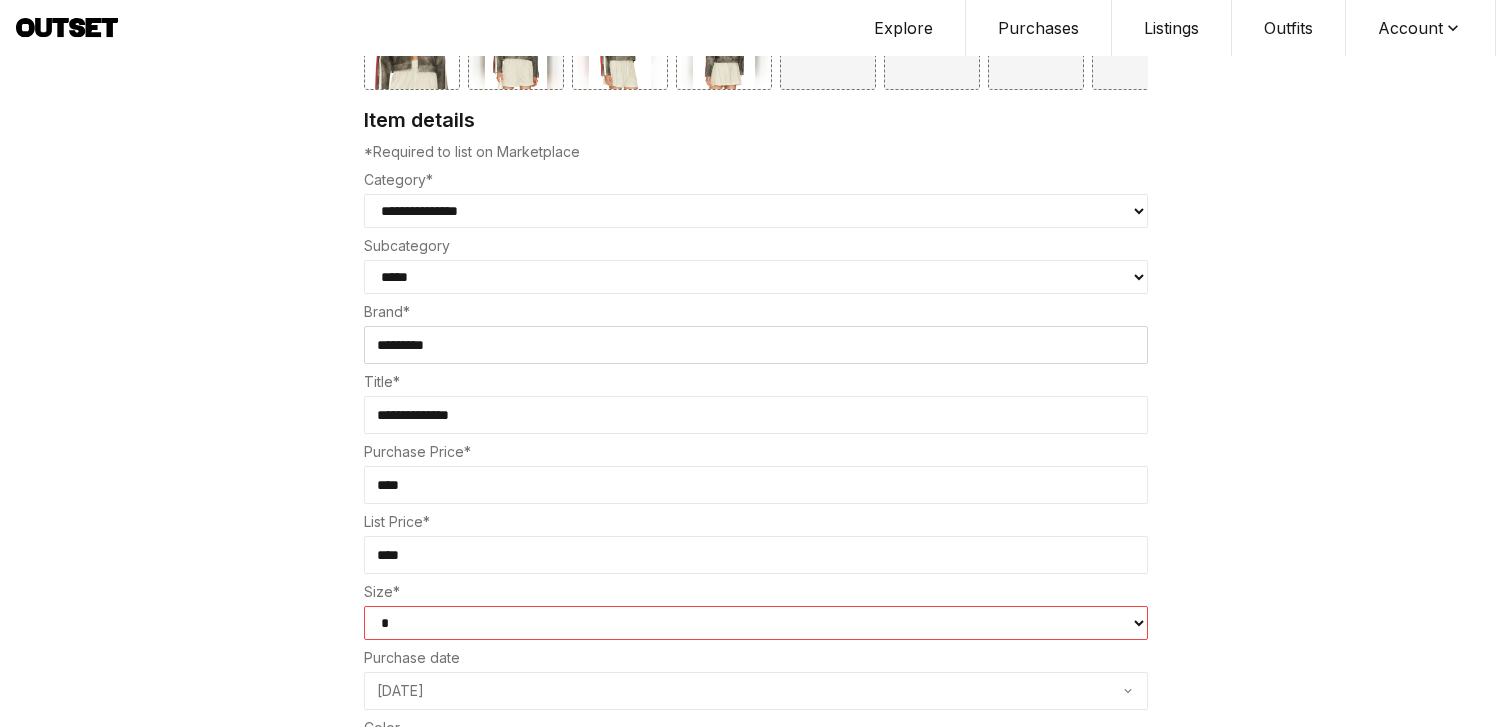 click on "* ** * * * * * ** ** *** ** * * * **" at bounding box center [756, 623] 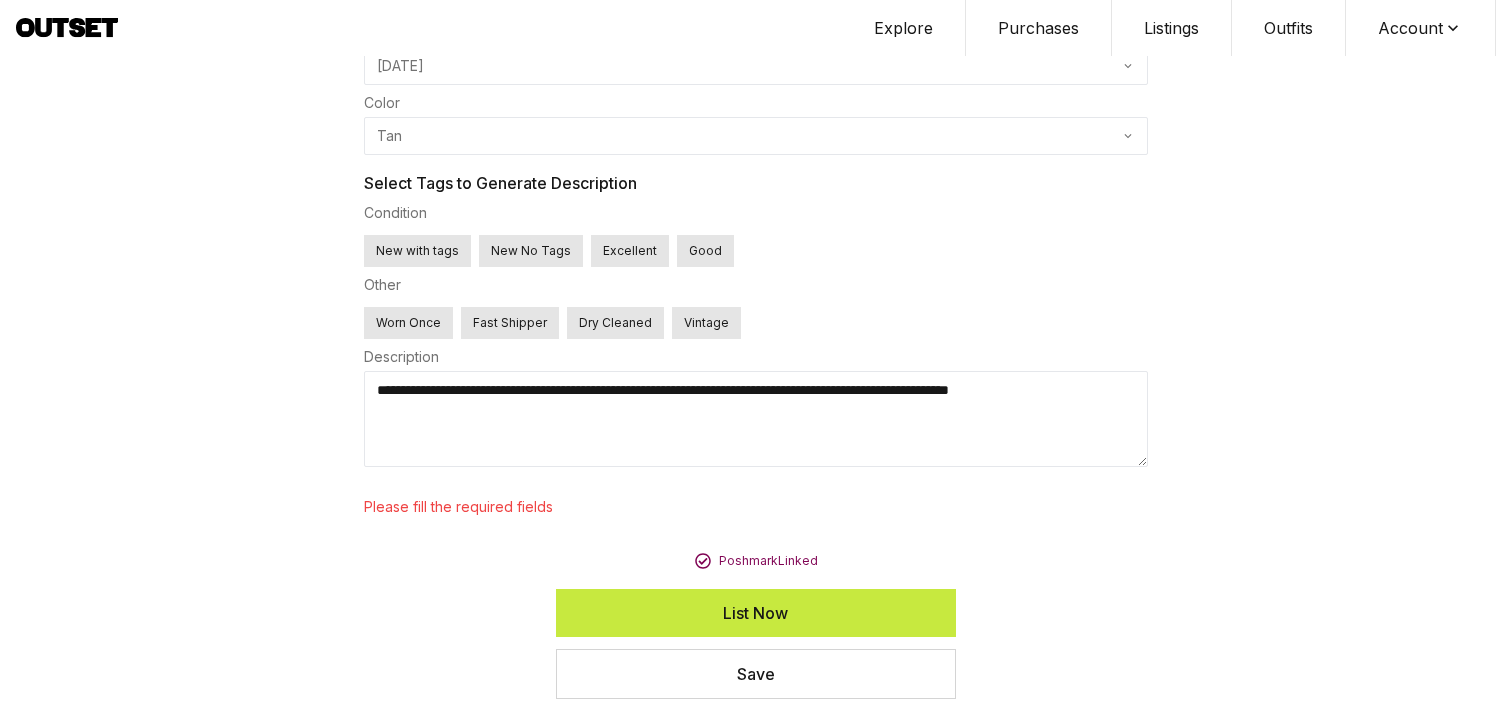 click on "List Now" at bounding box center [756, 613] 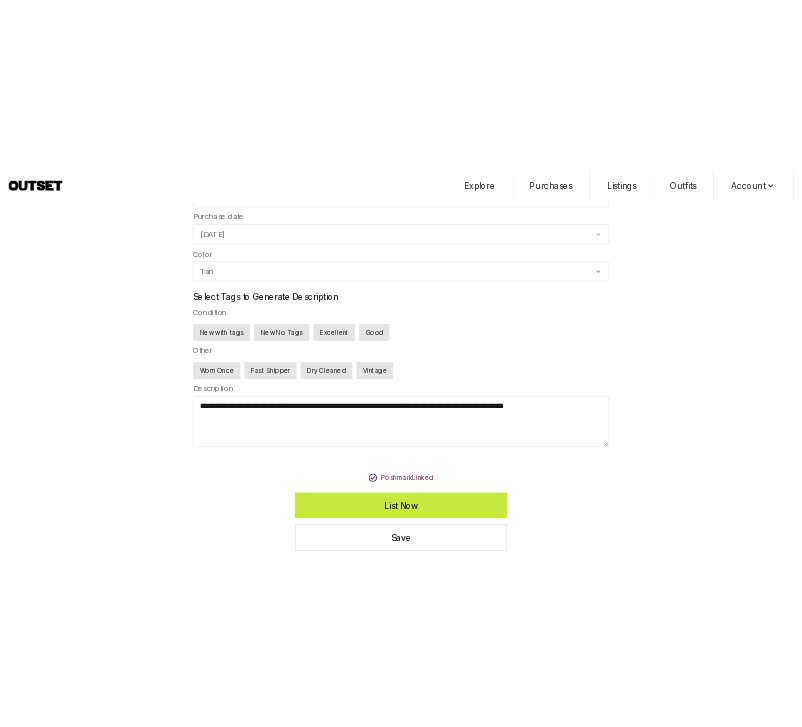 scroll, scrollTop: 820, scrollLeft: 0, axis: vertical 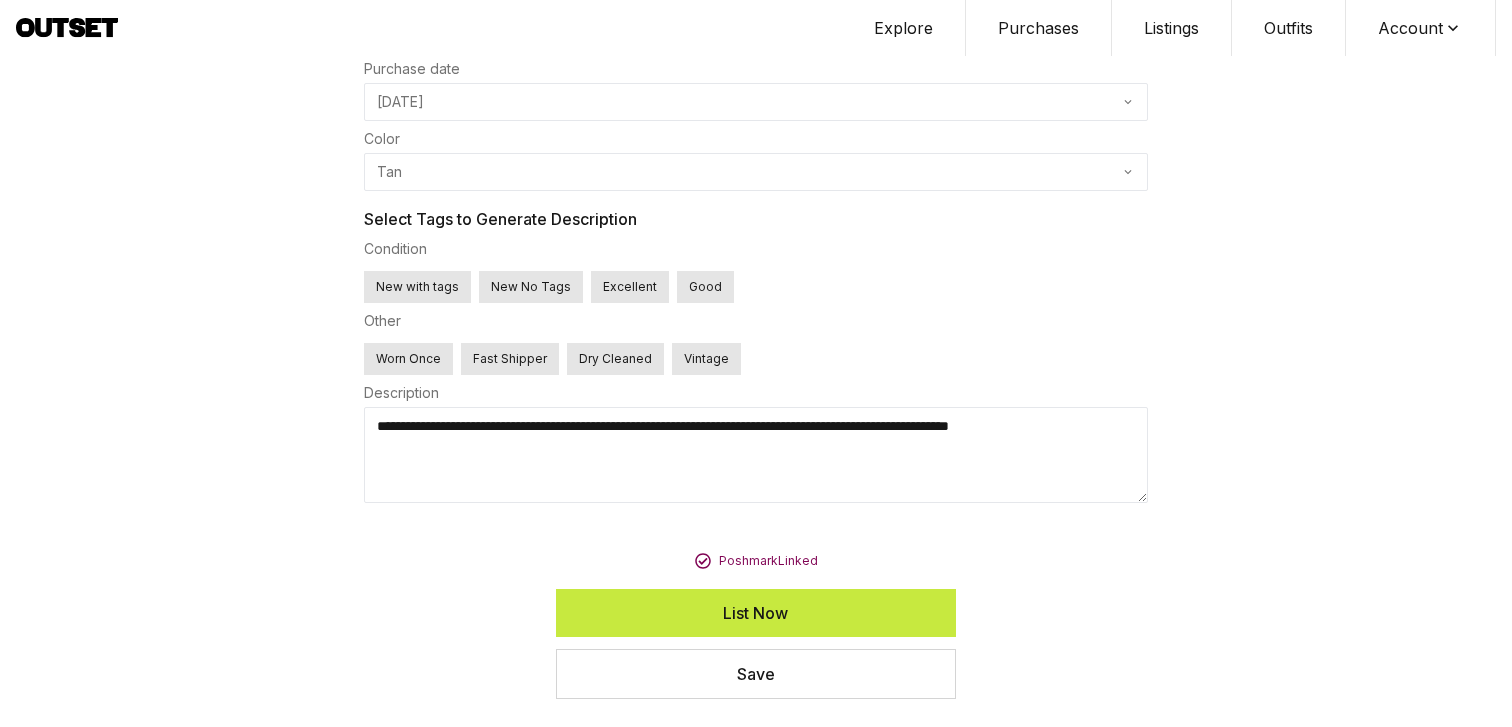 click on "List Now" at bounding box center (756, 613) 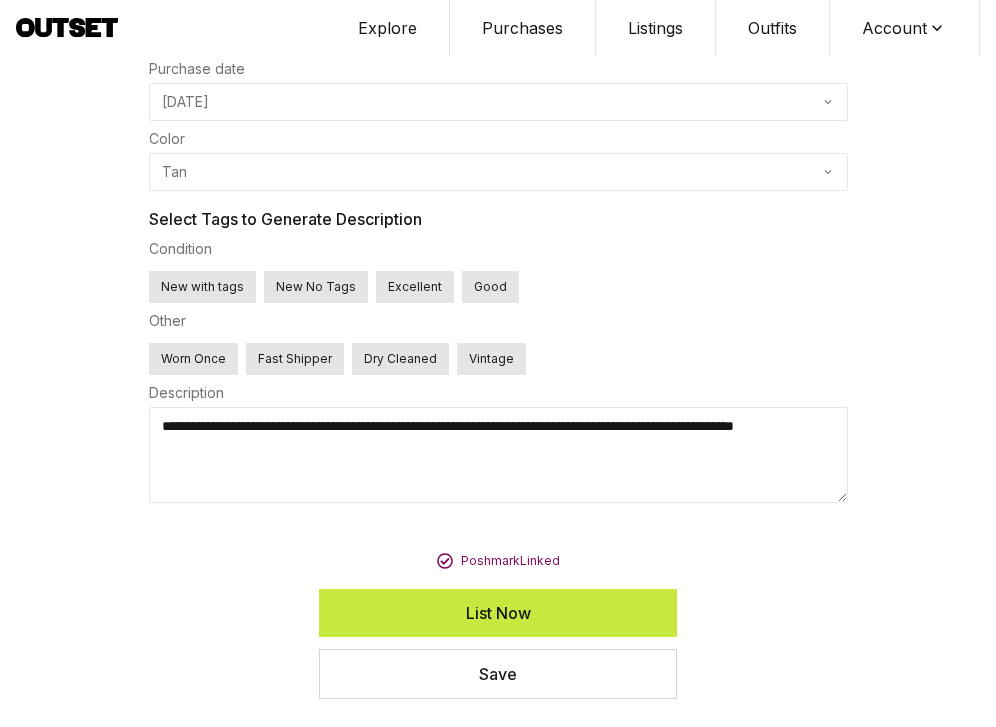 click on "List Now" at bounding box center [498, 613] 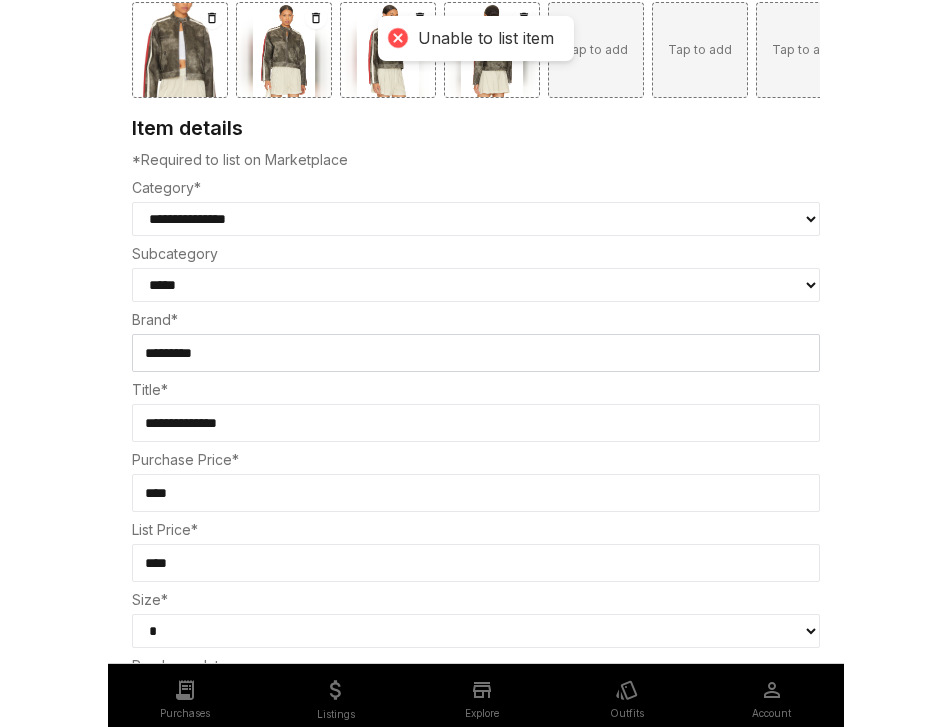 scroll, scrollTop: 0, scrollLeft: 0, axis: both 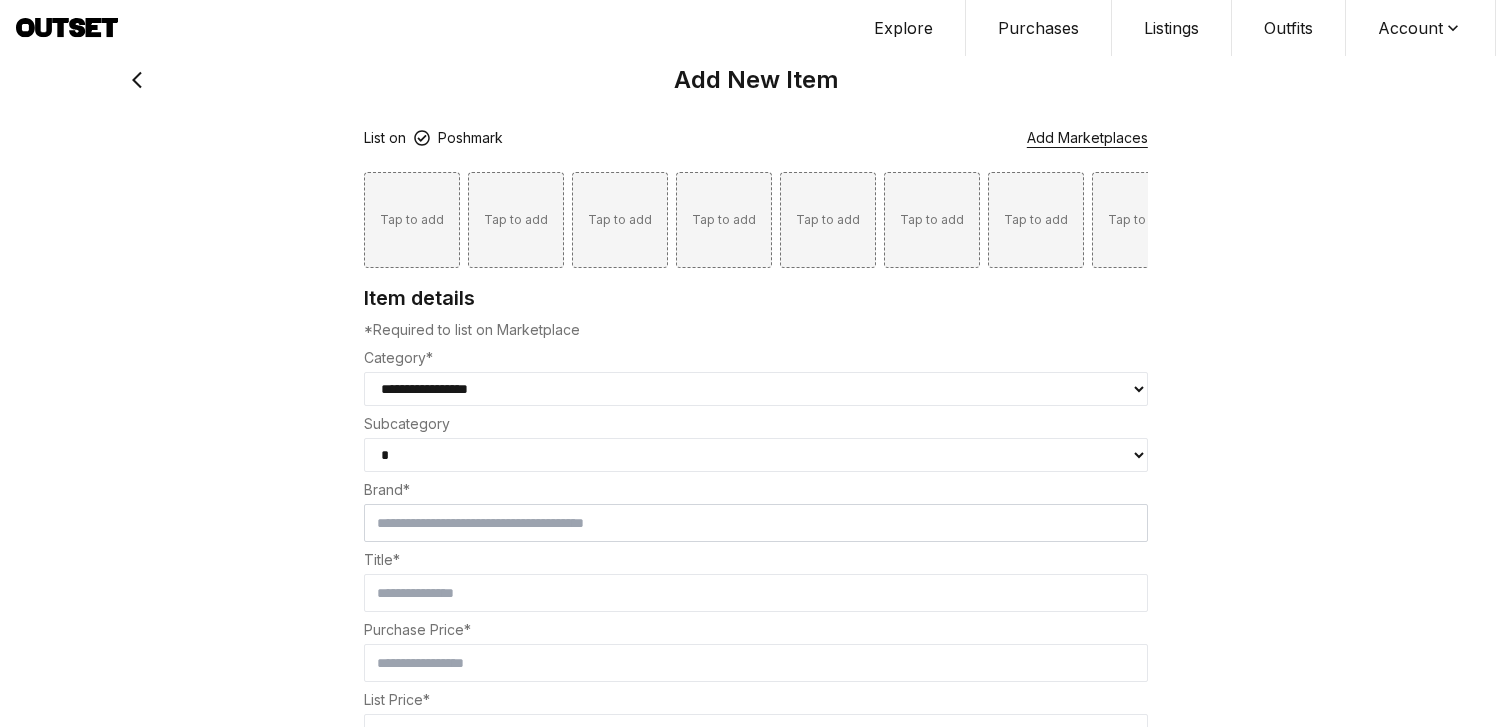 click on "Tap to add" at bounding box center (412, 220) 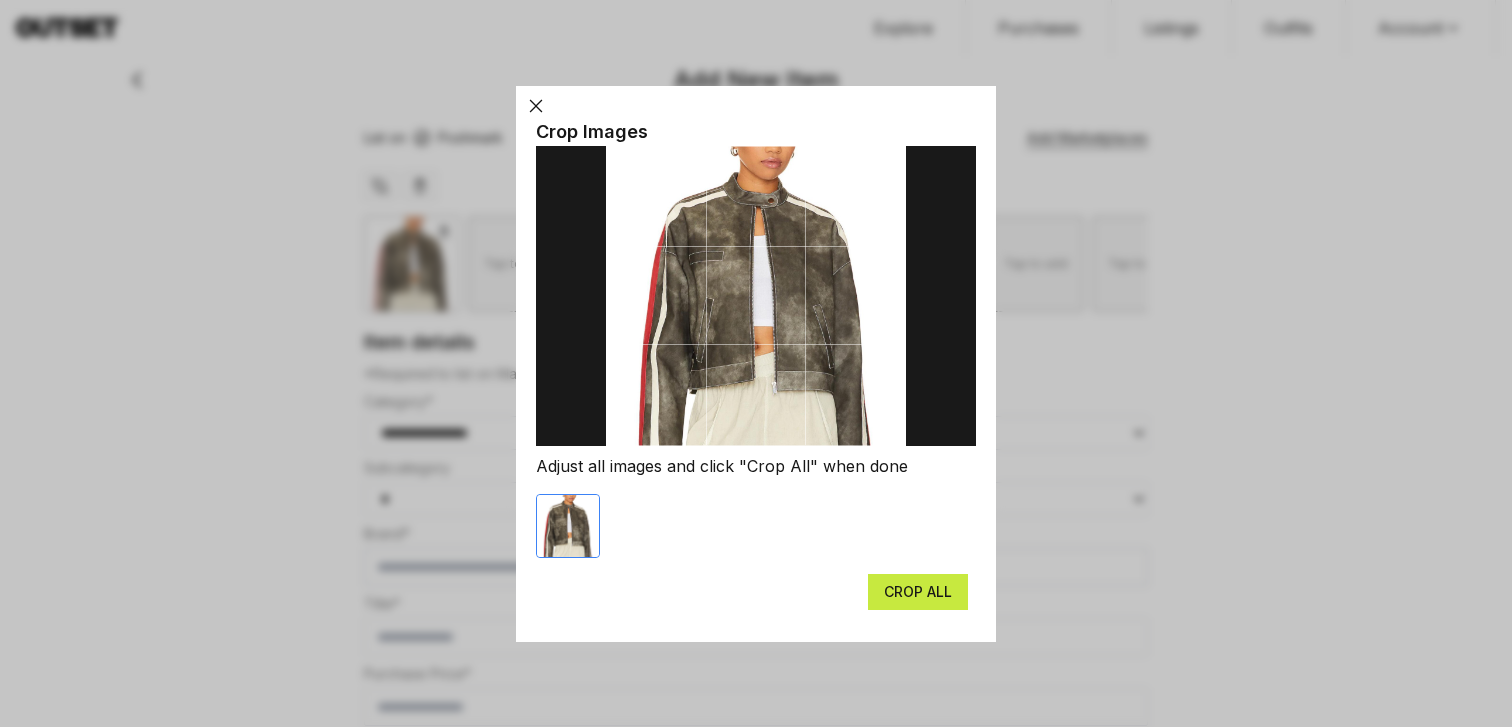 click on "CROP ALL" at bounding box center (918, 592) 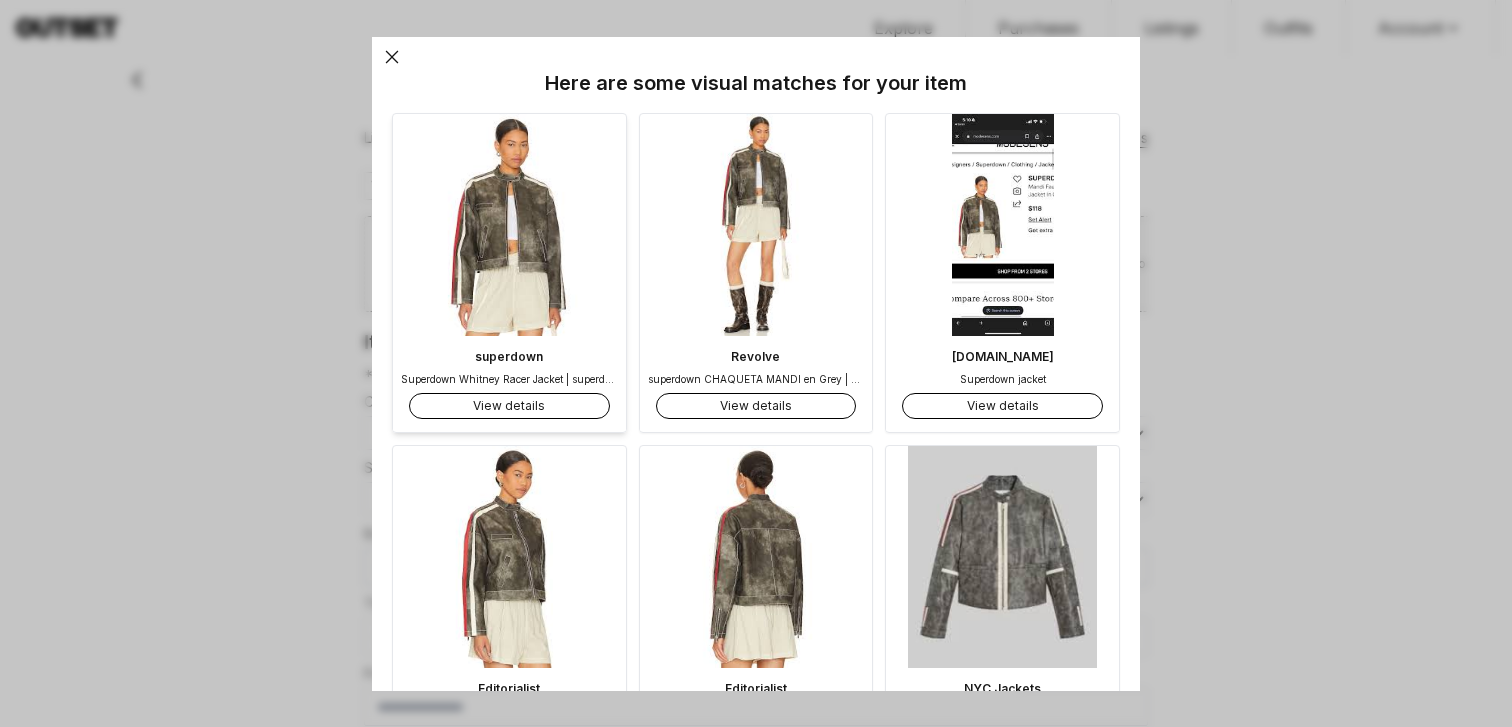 click on "View details" at bounding box center (509, 406) 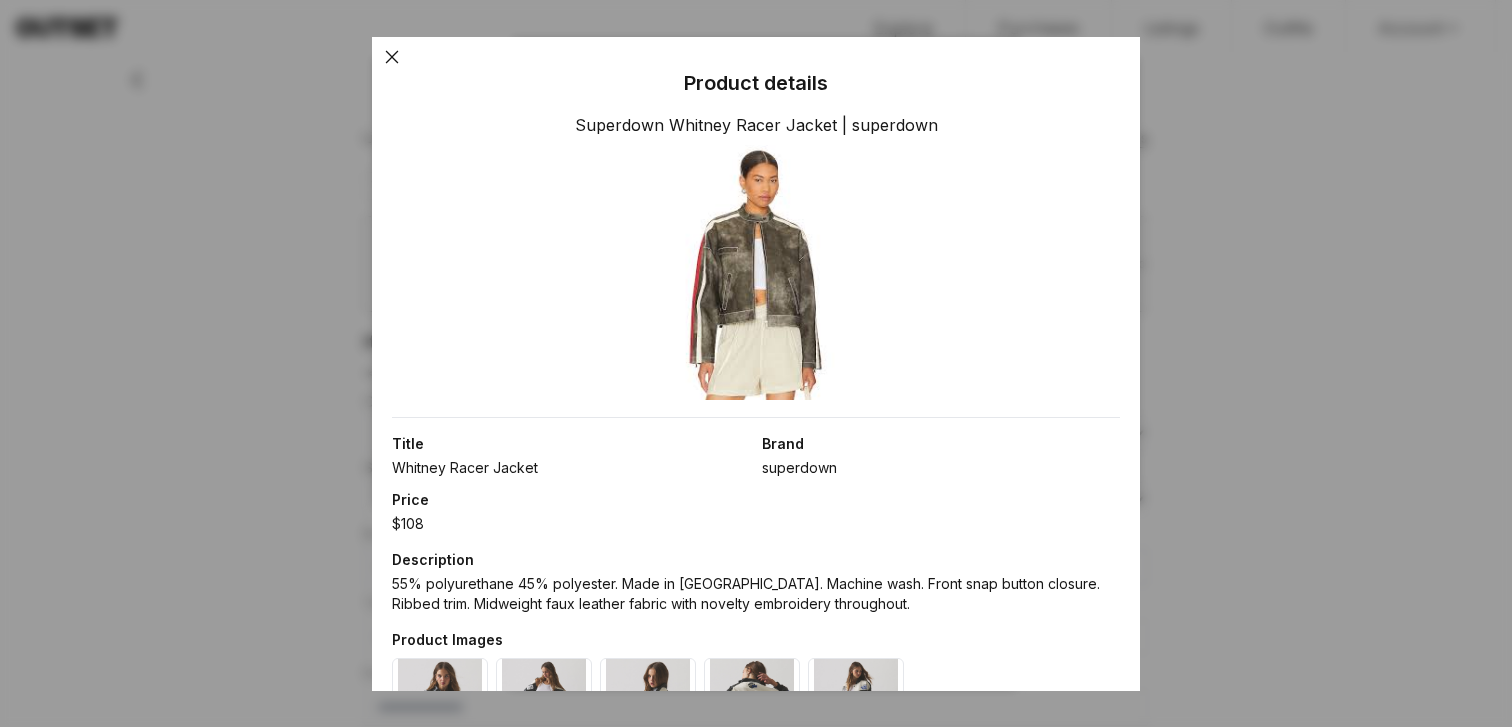 scroll, scrollTop: 188, scrollLeft: 0, axis: vertical 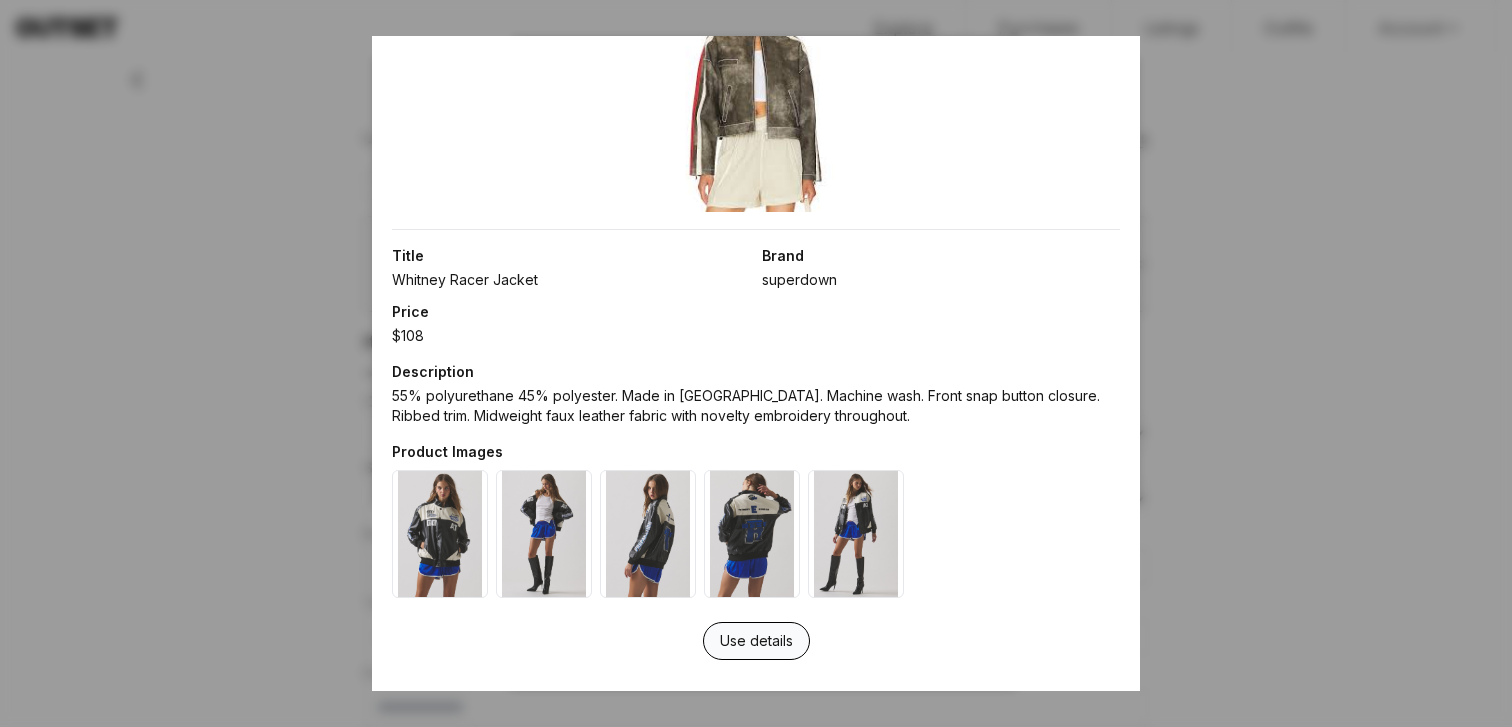 click on "Use details" at bounding box center [756, 640] 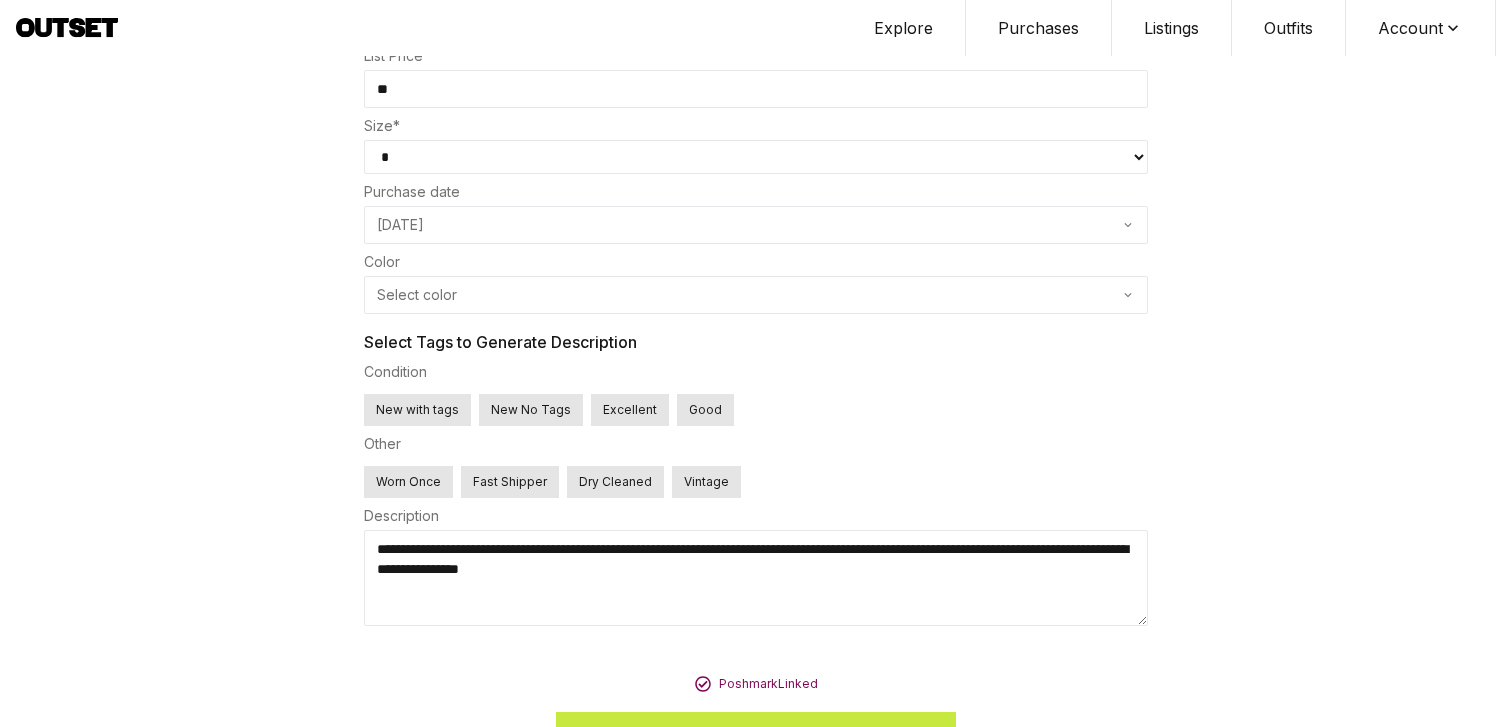 scroll, scrollTop: 820, scrollLeft: 0, axis: vertical 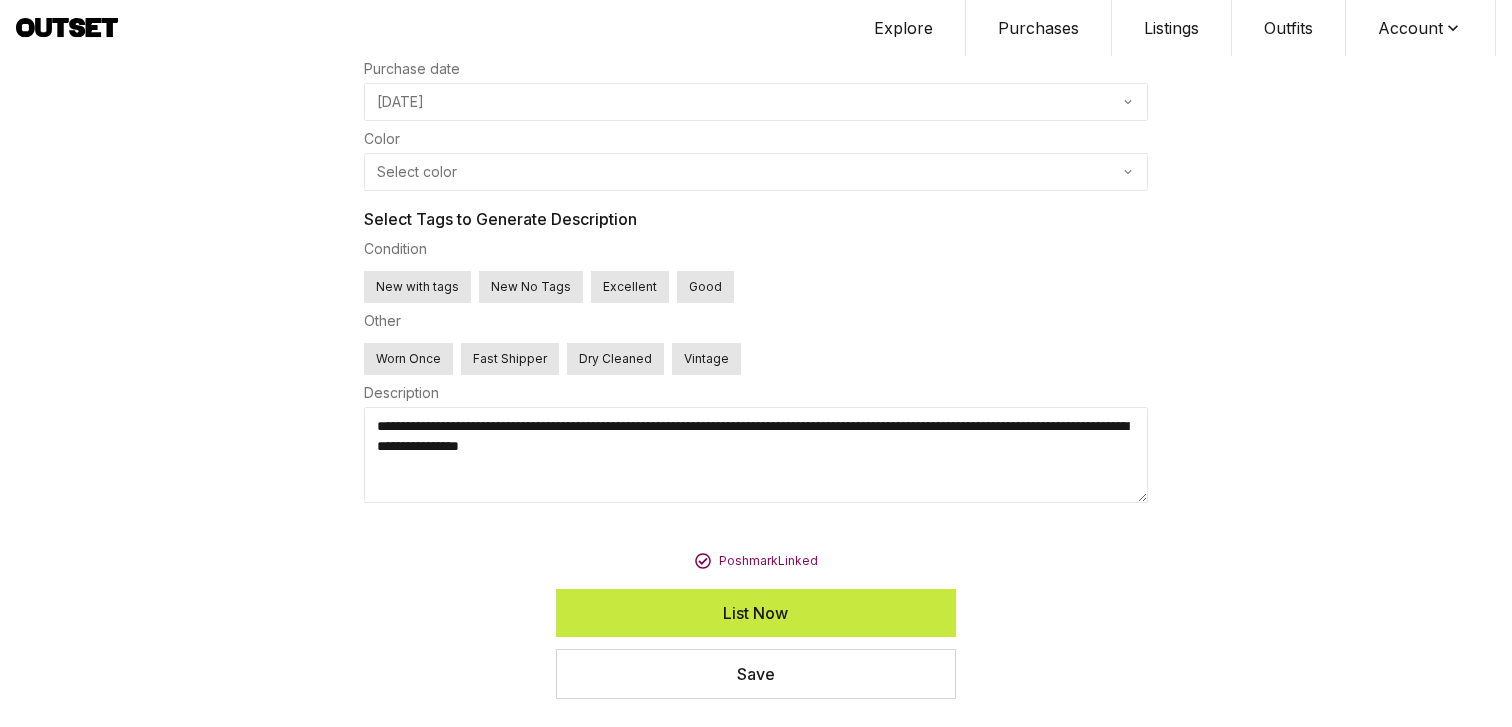 click on "Purchases" at bounding box center (1039, 28) 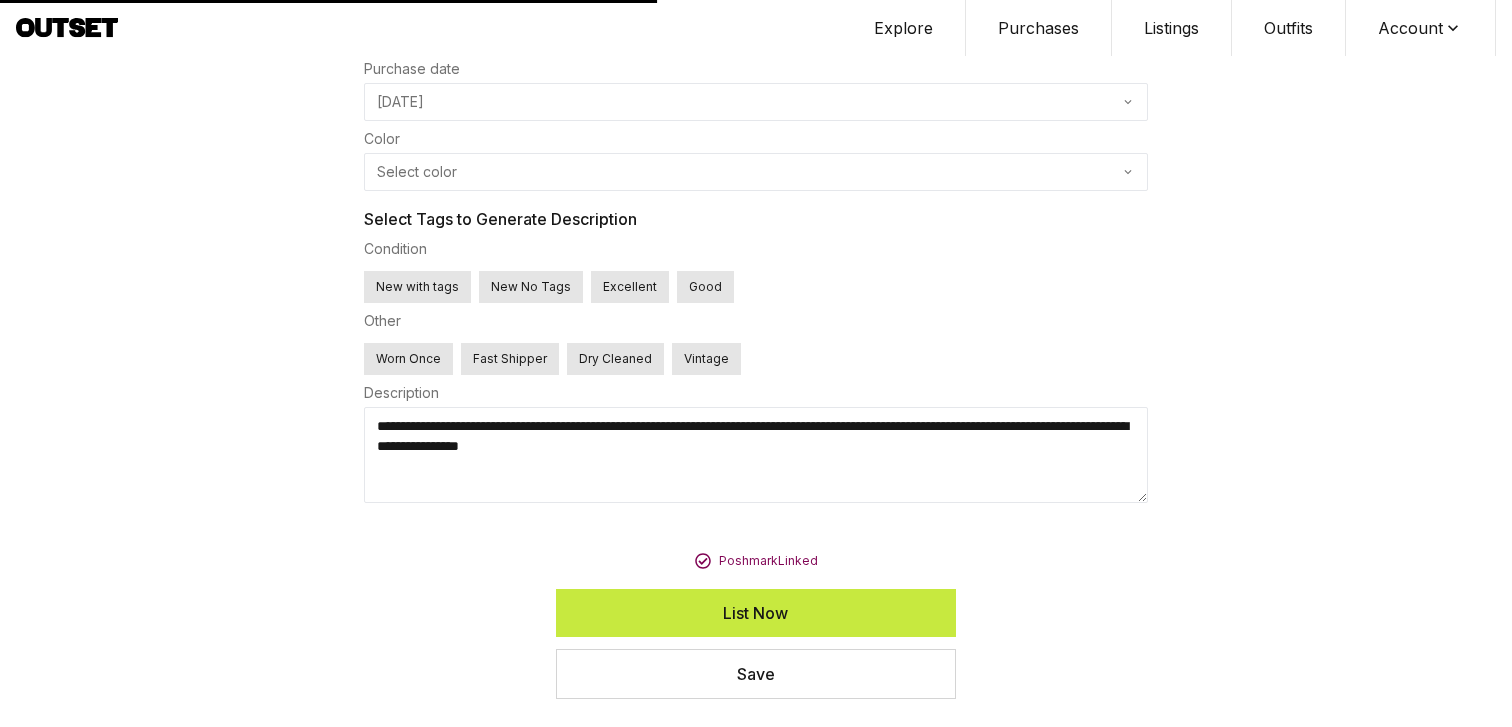 scroll, scrollTop: 0, scrollLeft: 0, axis: both 